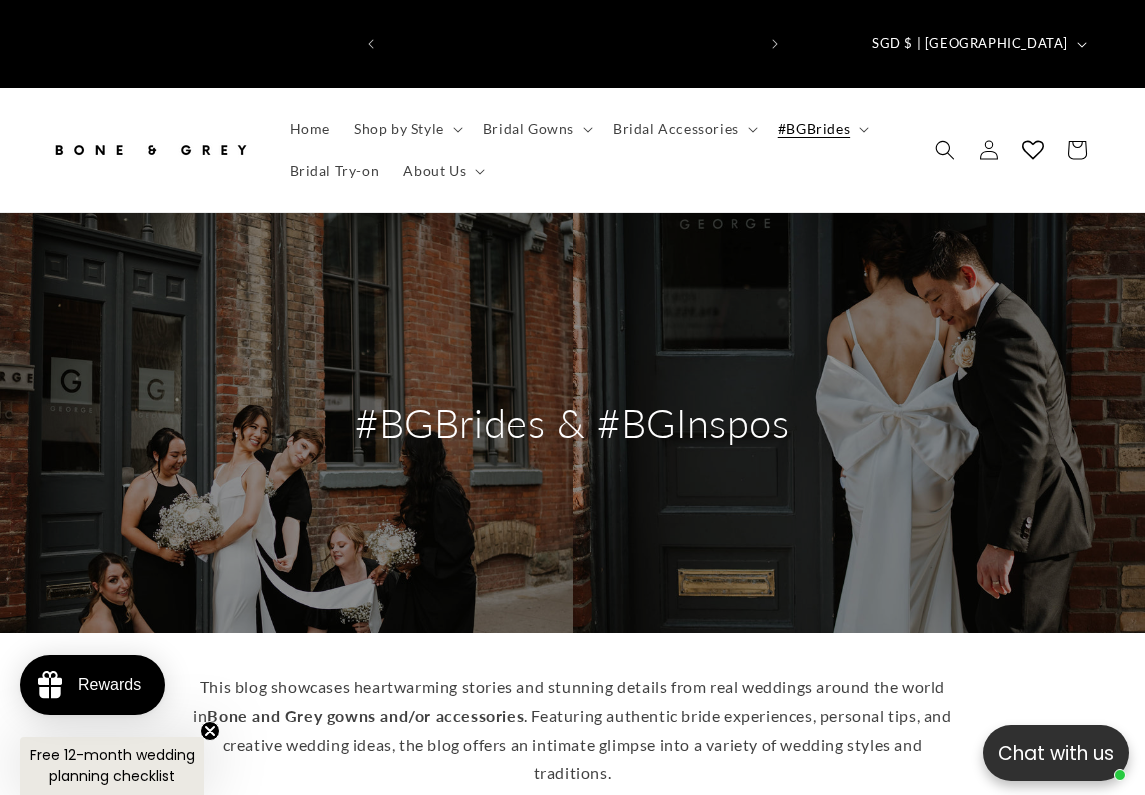 scroll, scrollTop: 4, scrollLeft: 0, axis: vertical 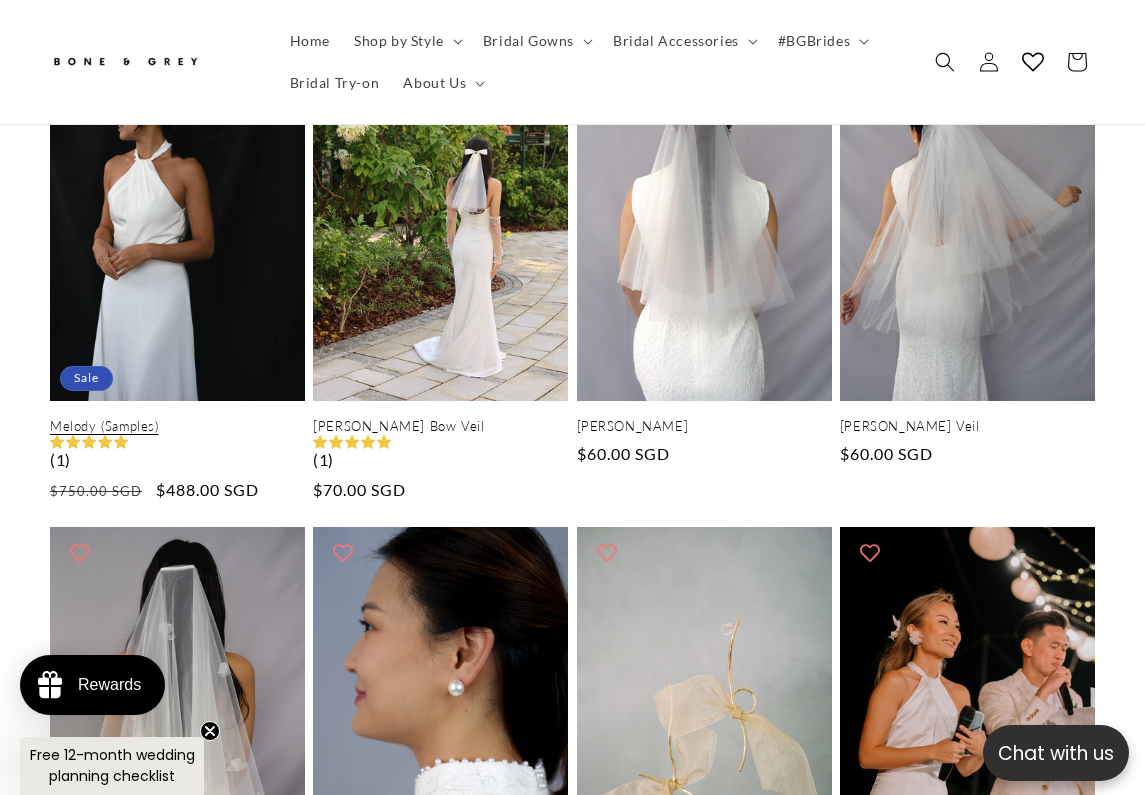 click on "Melody (Samples)" at bounding box center [177, 426] 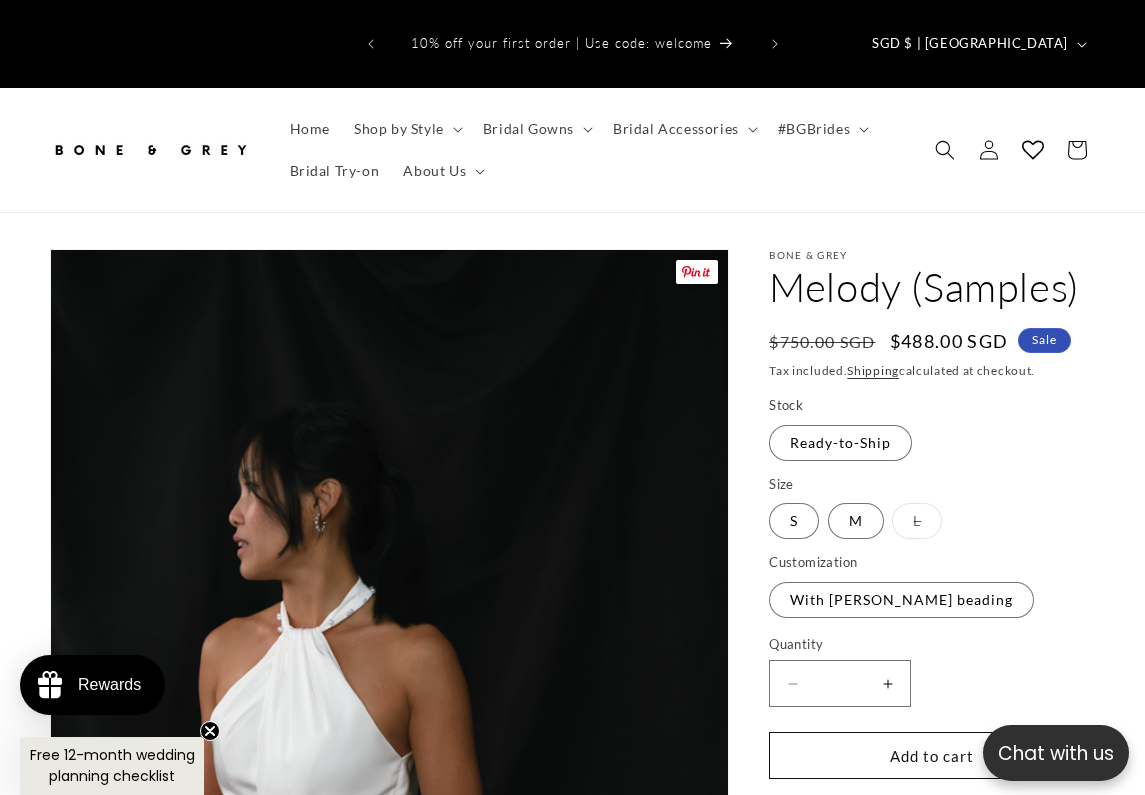 scroll, scrollTop: 0, scrollLeft: 0, axis: both 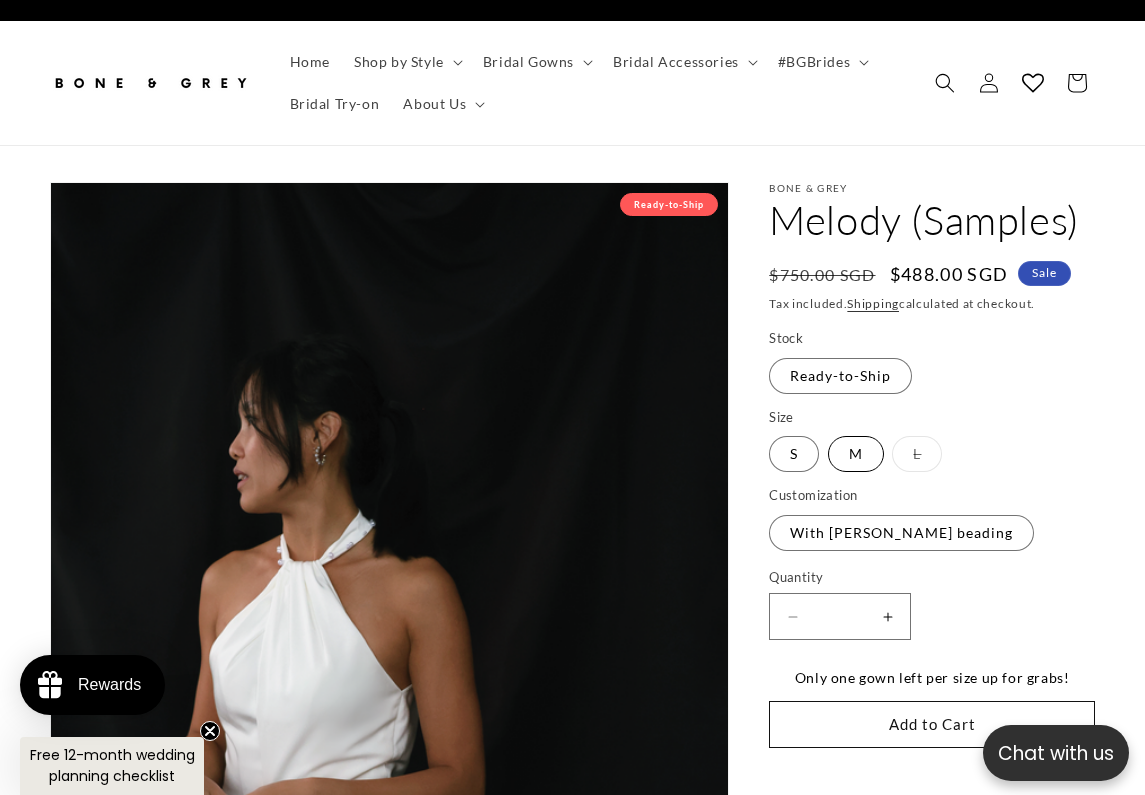 click on "M Variant sold out or unavailable" at bounding box center (856, 454) 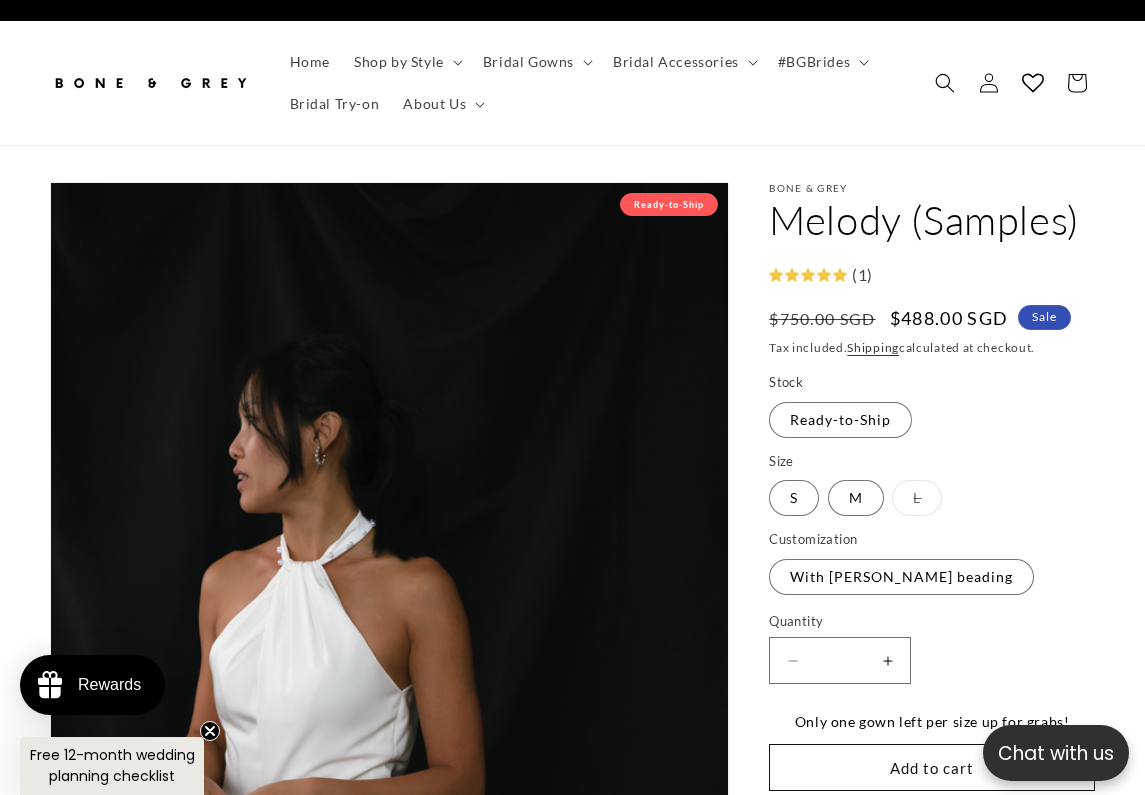 scroll, scrollTop: 0, scrollLeft: 0, axis: both 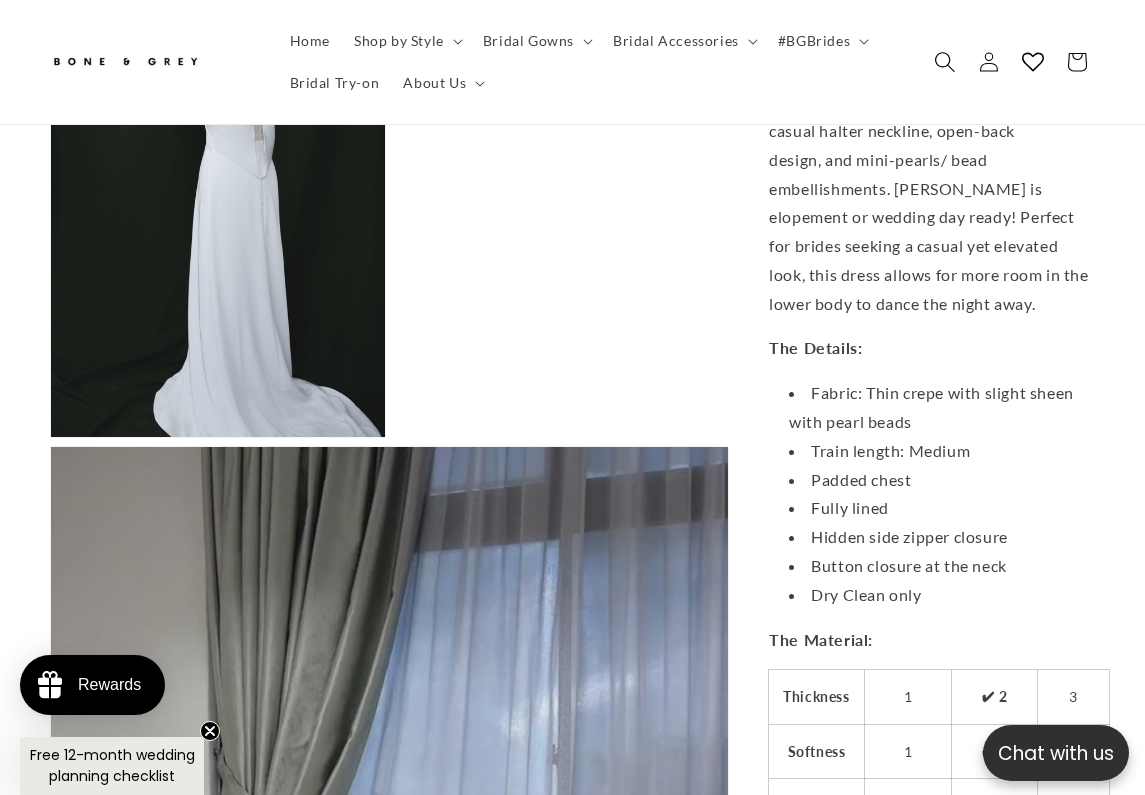 click 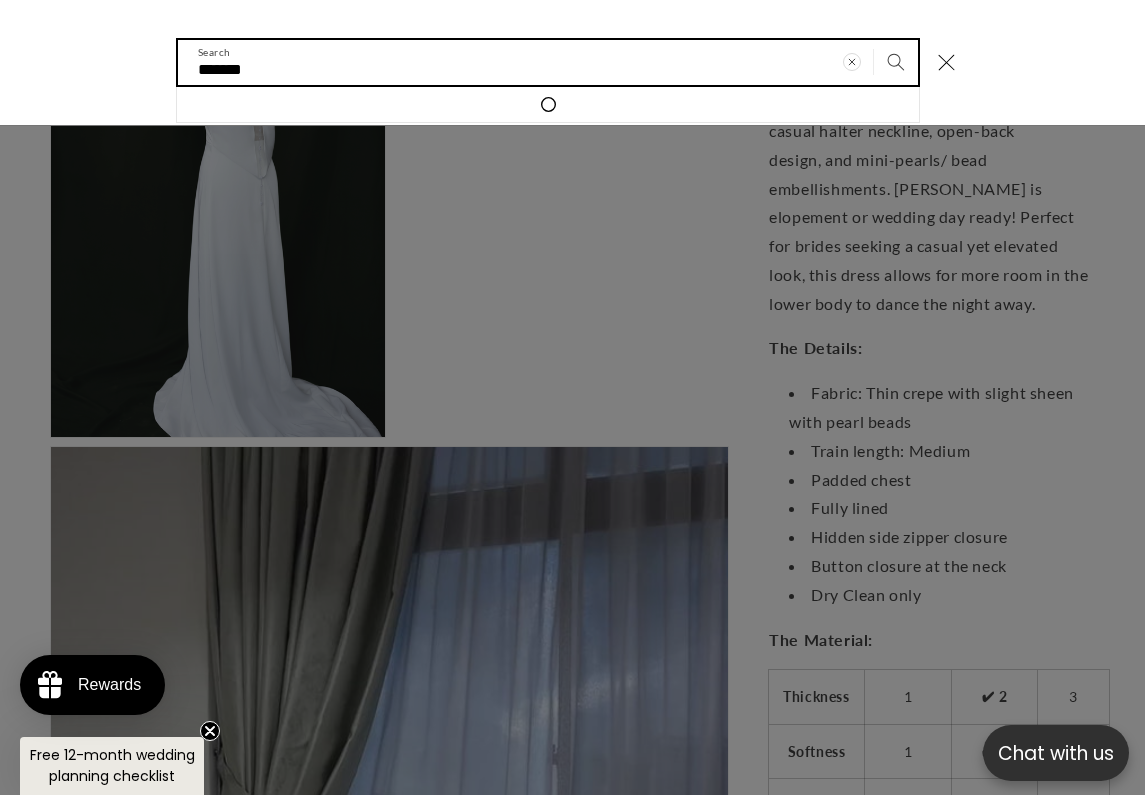 type on "*******" 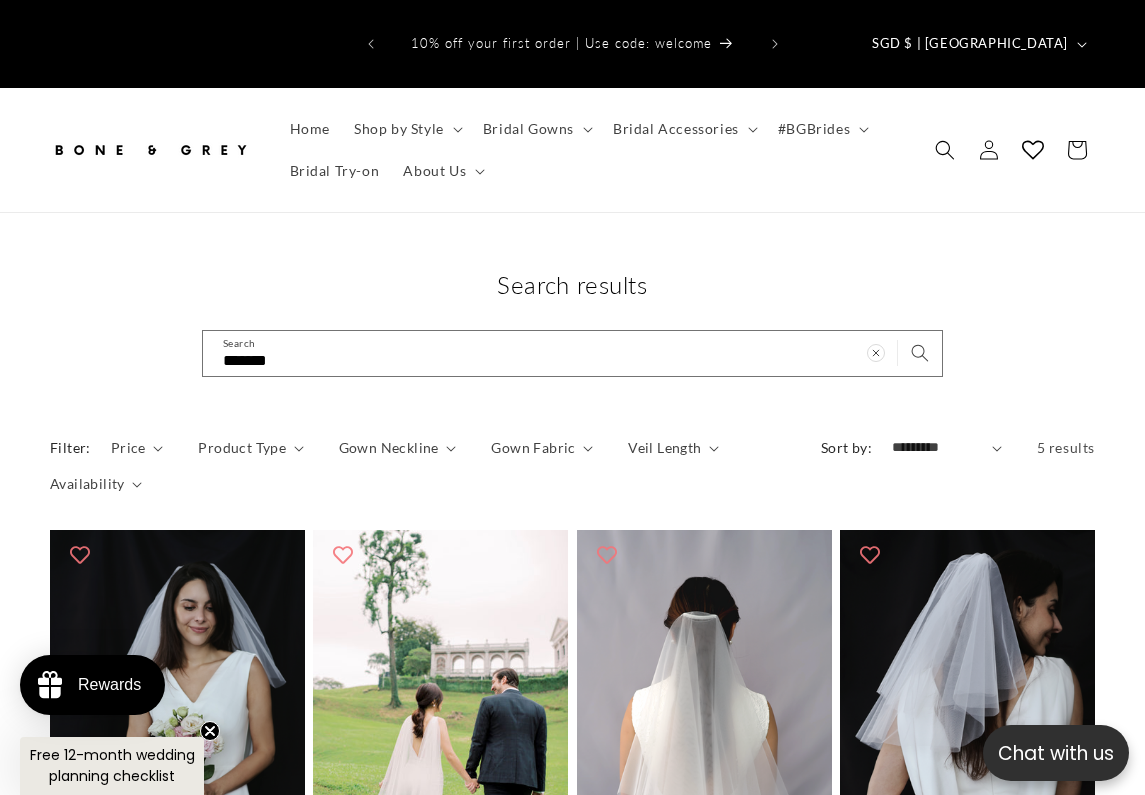 scroll, scrollTop: 0, scrollLeft: 0, axis: both 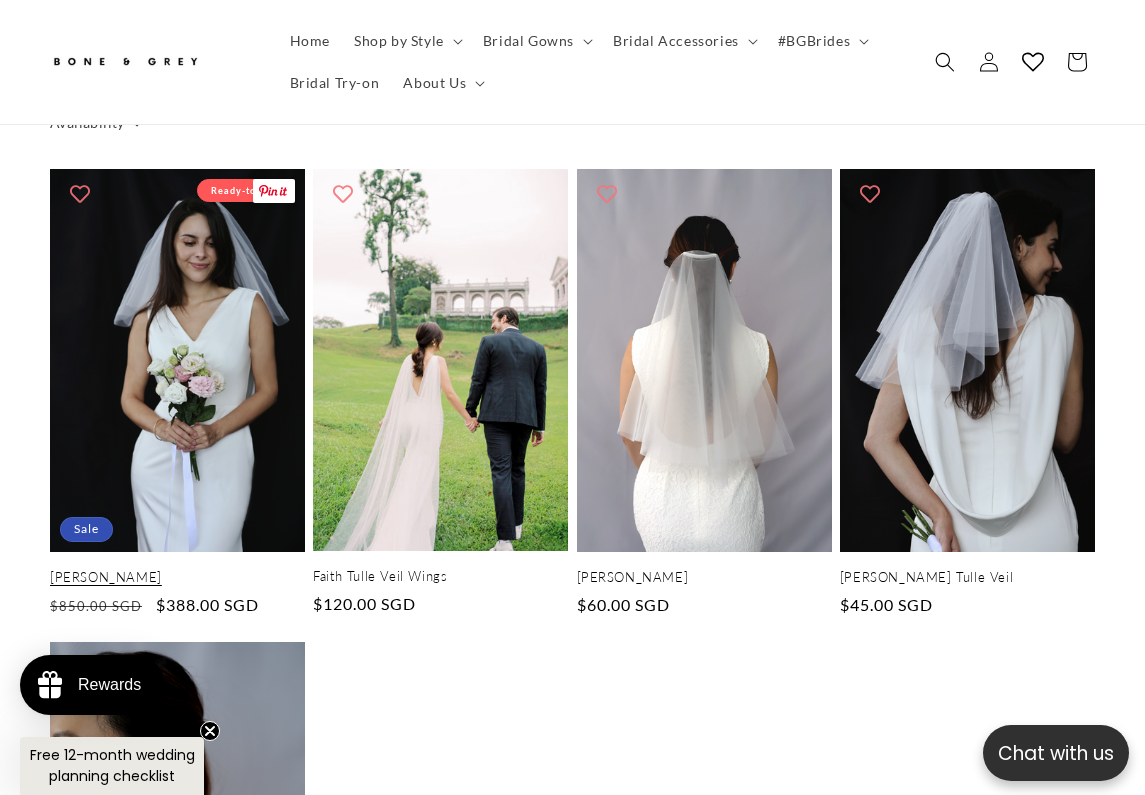 click on "[PERSON_NAME]" at bounding box center [177, 577] 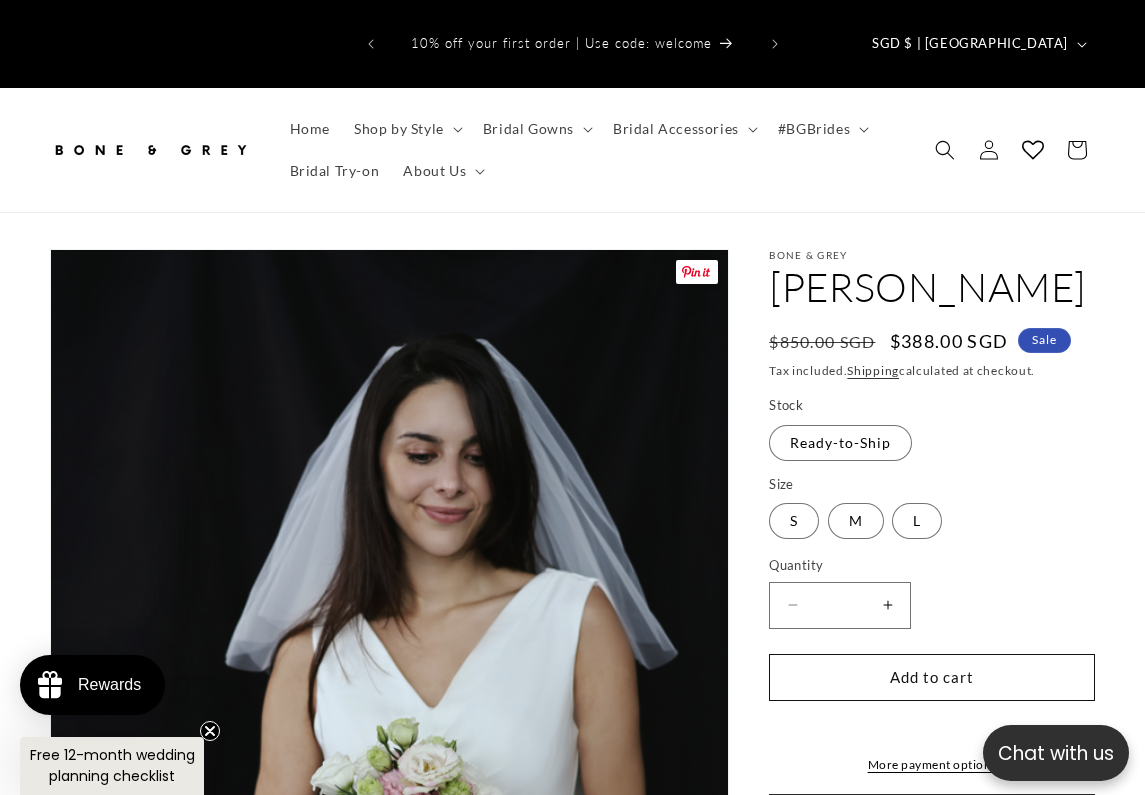scroll, scrollTop: 0, scrollLeft: 0, axis: both 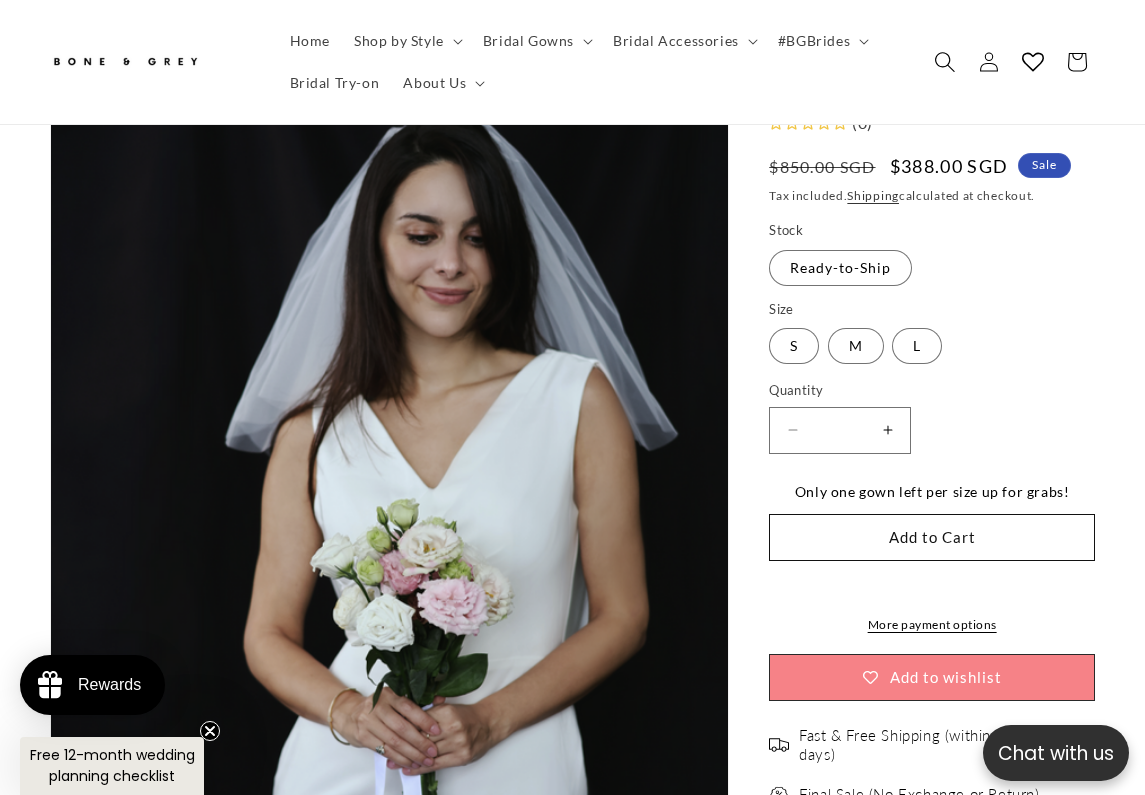 click 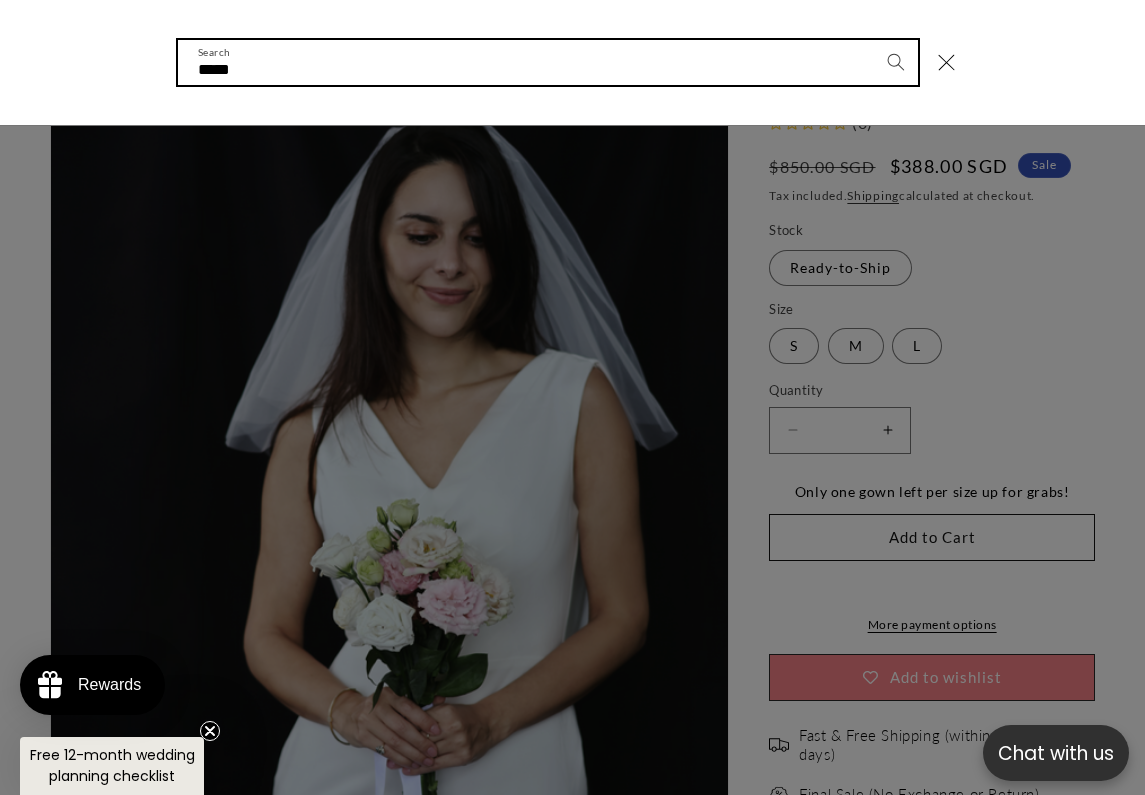 type on "*****" 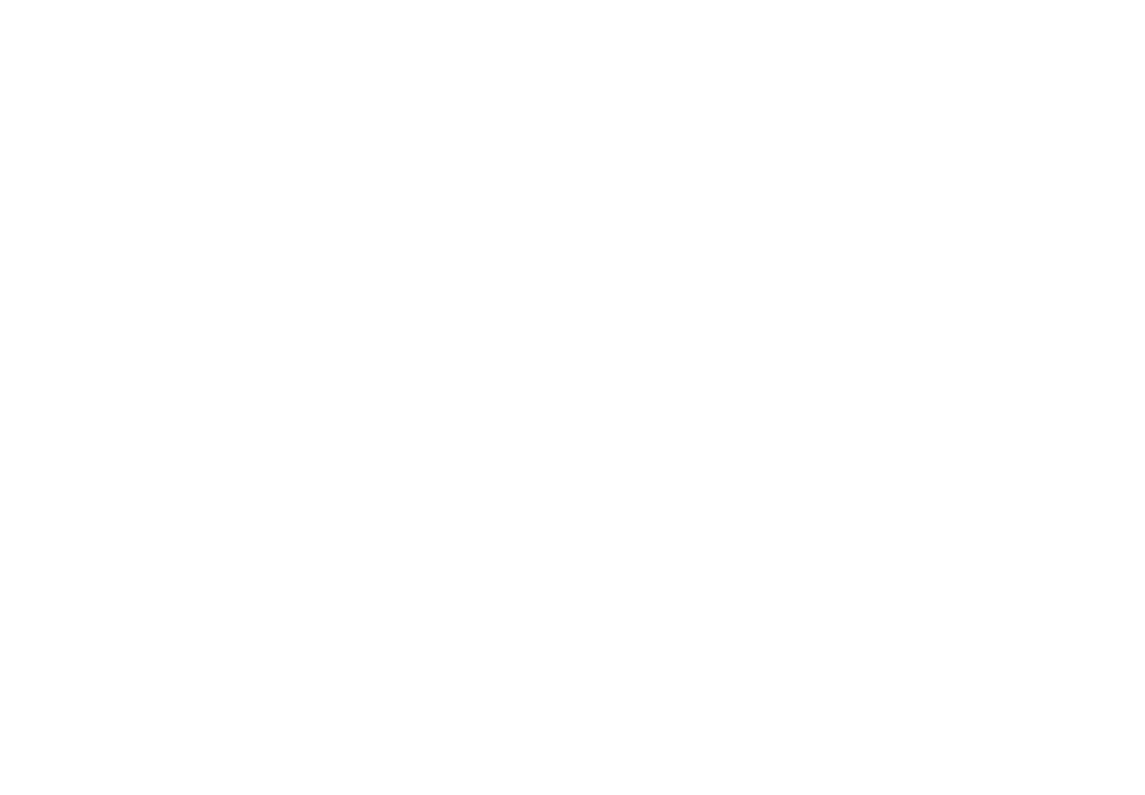 scroll, scrollTop: 0, scrollLeft: 0, axis: both 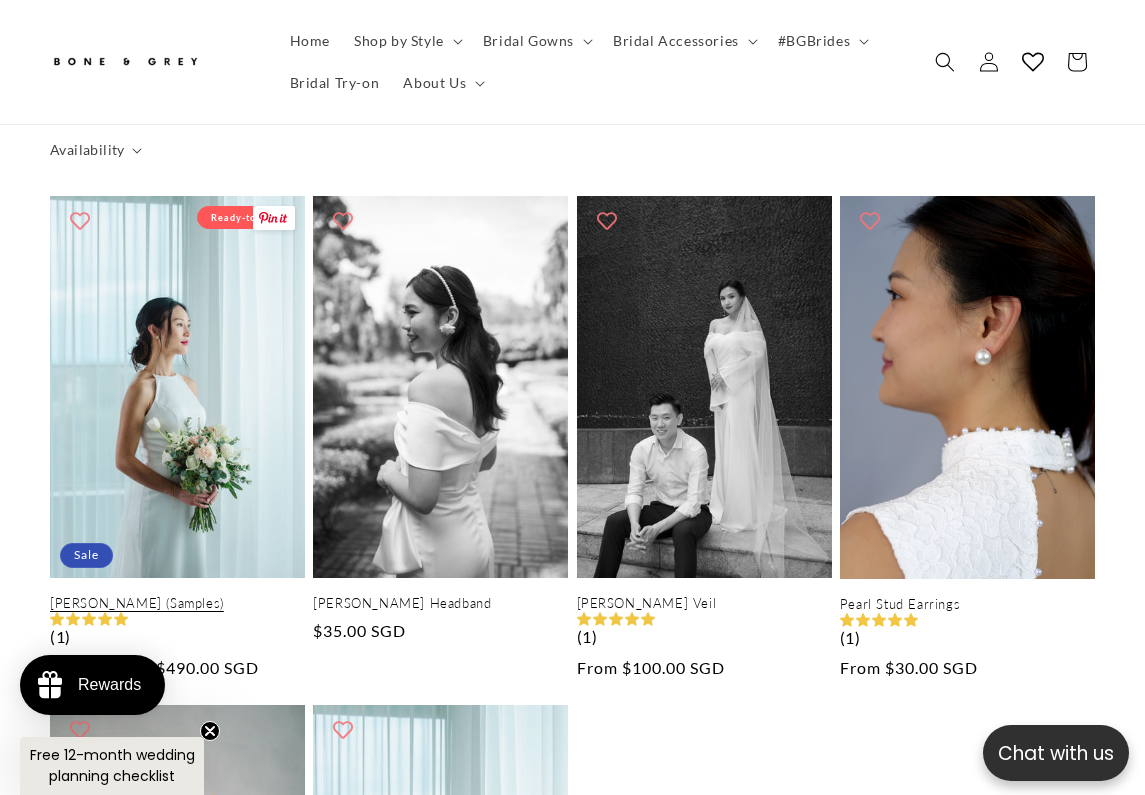 click on "[PERSON_NAME] (Samples)" at bounding box center [177, 603] 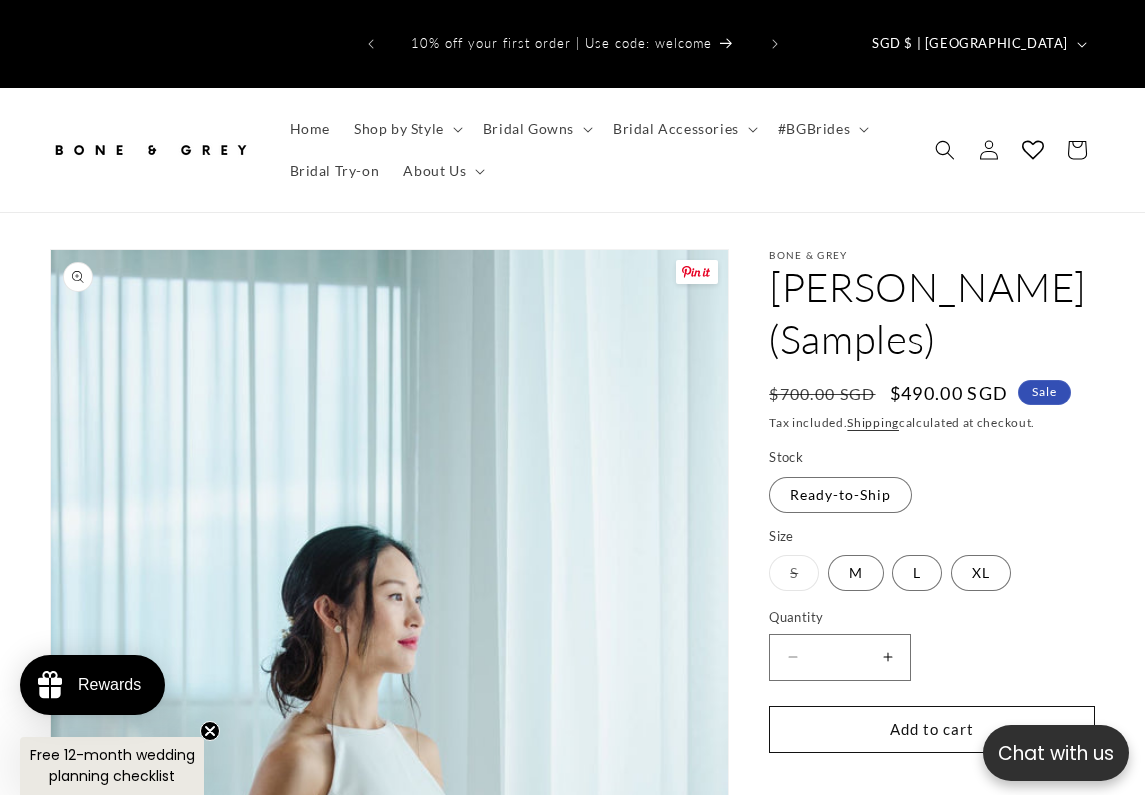 scroll, scrollTop: 0, scrollLeft: 0, axis: both 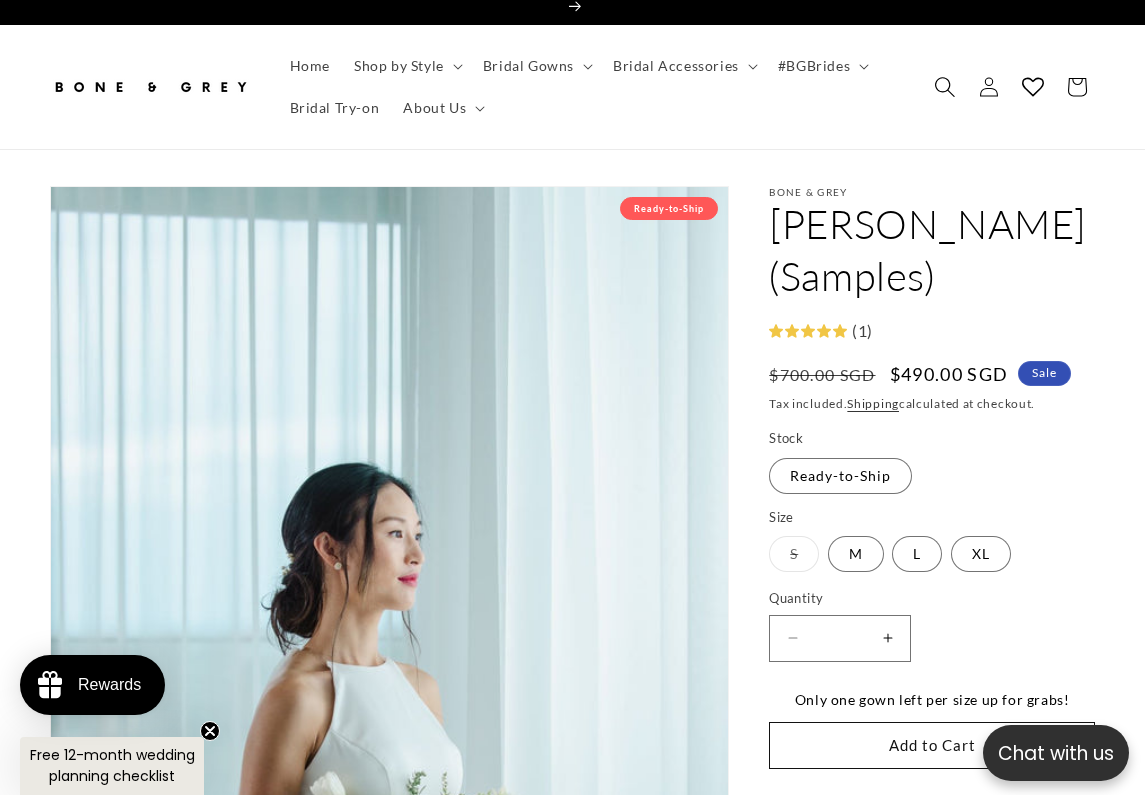 click at bounding box center (945, 87) 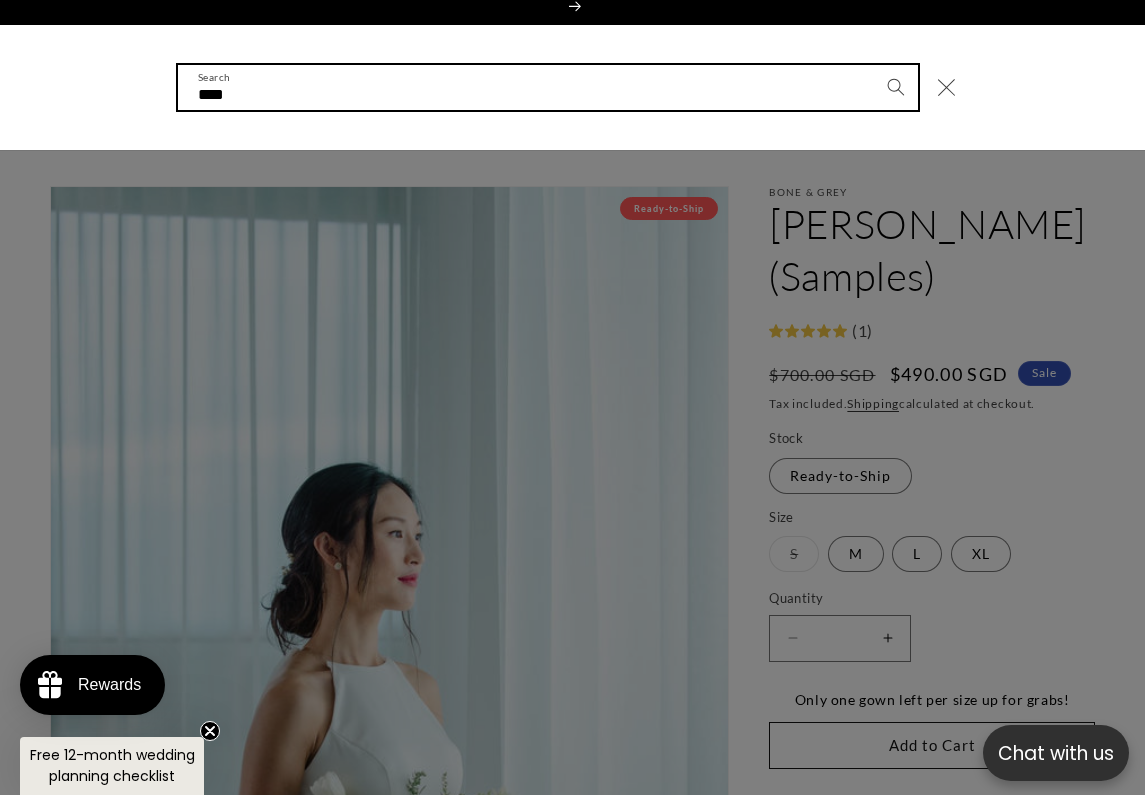 type on "****" 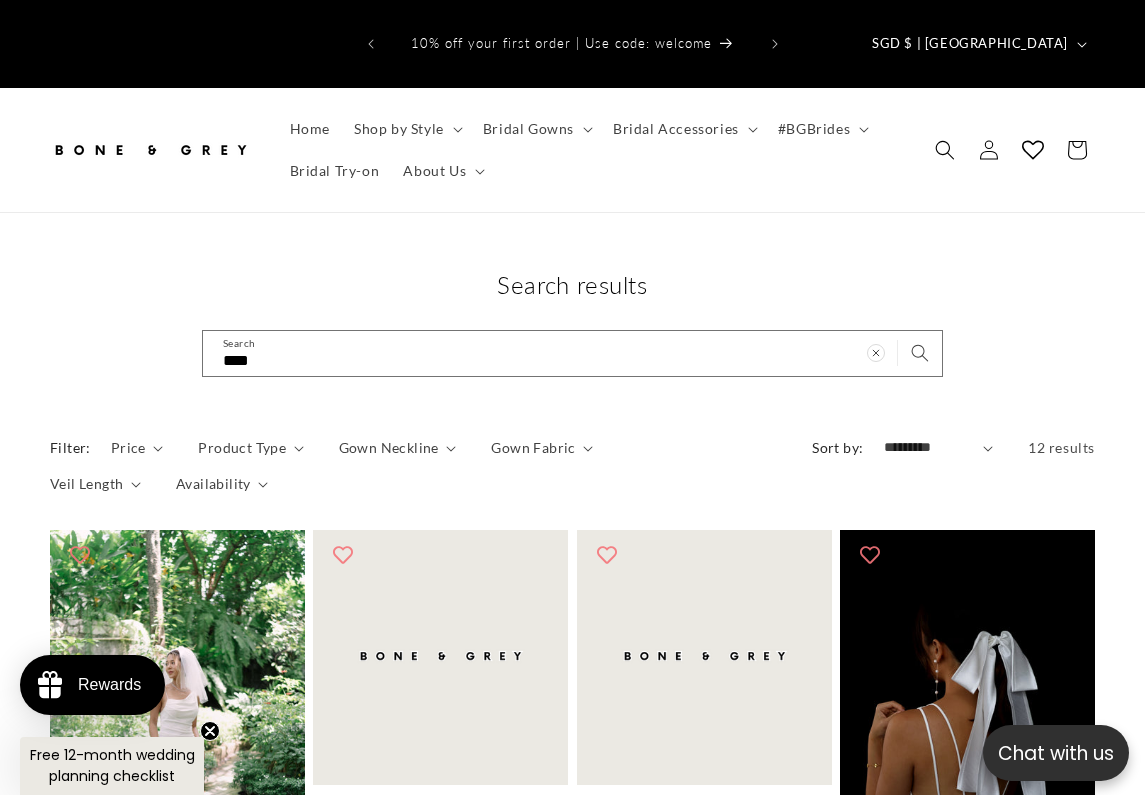 scroll, scrollTop: 0, scrollLeft: 0, axis: both 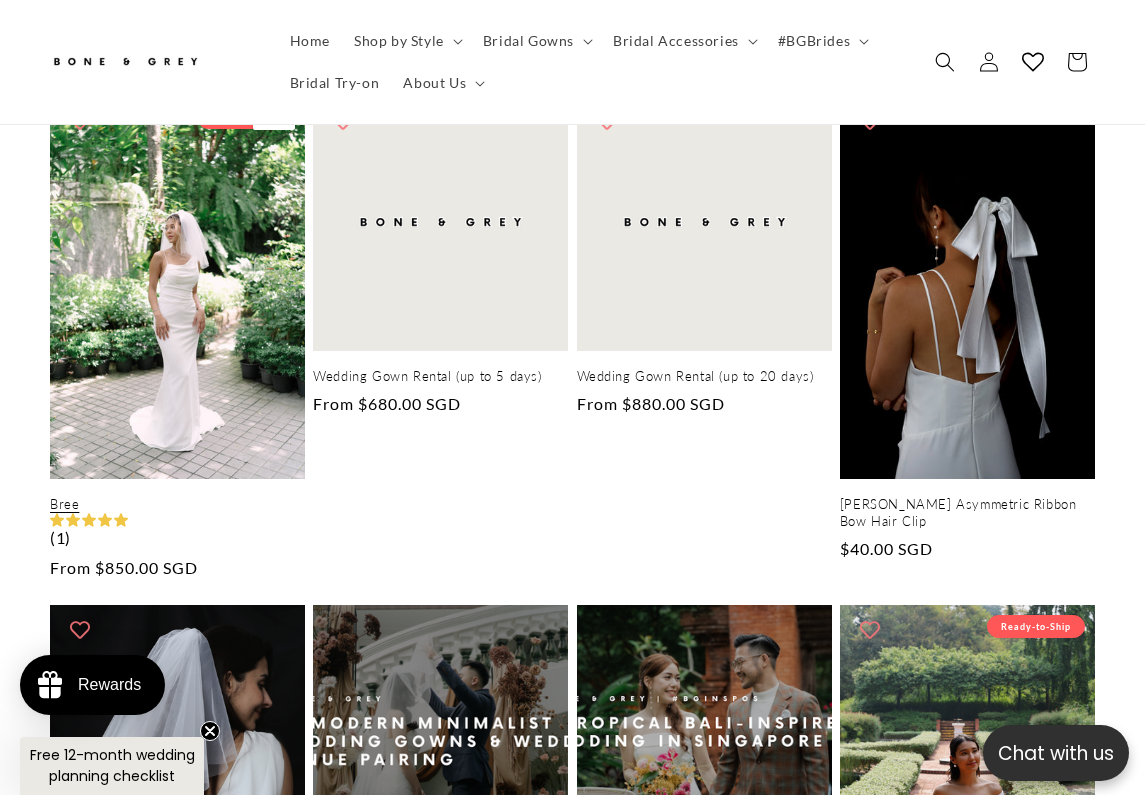 click on "Bree" at bounding box center [177, 504] 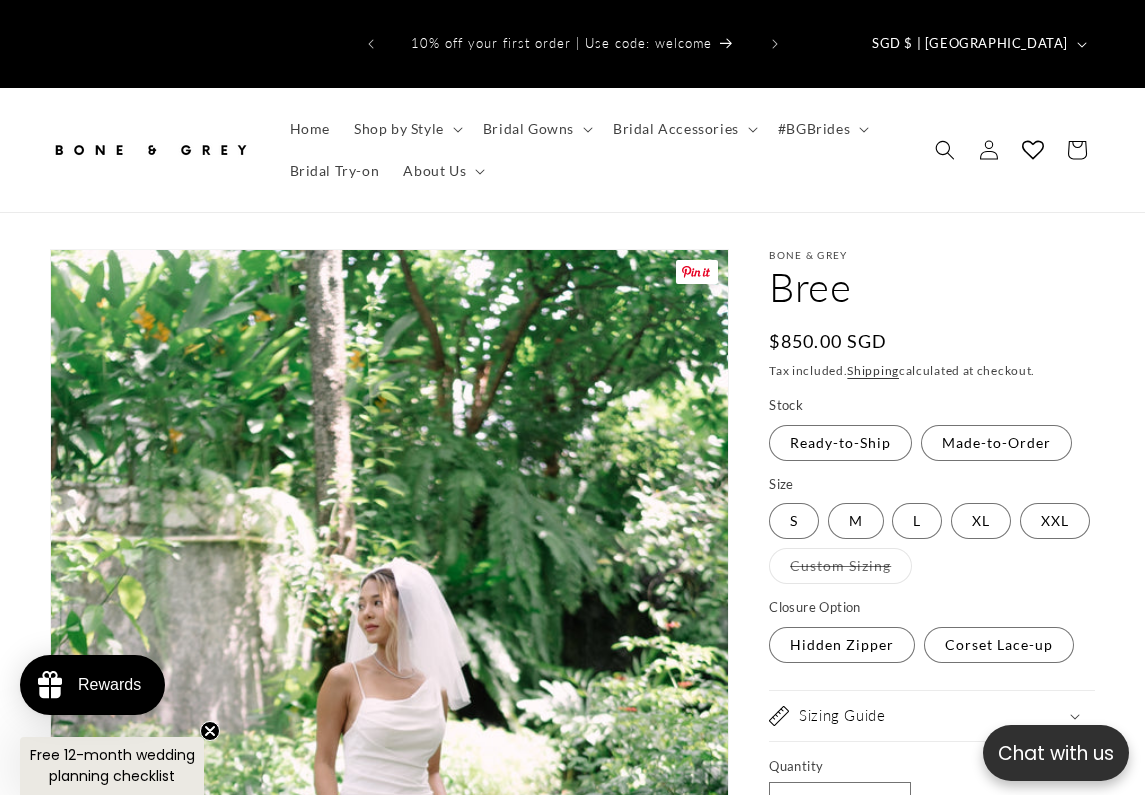 scroll, scrollTop: 0, scrollLeft: 0, axis: both 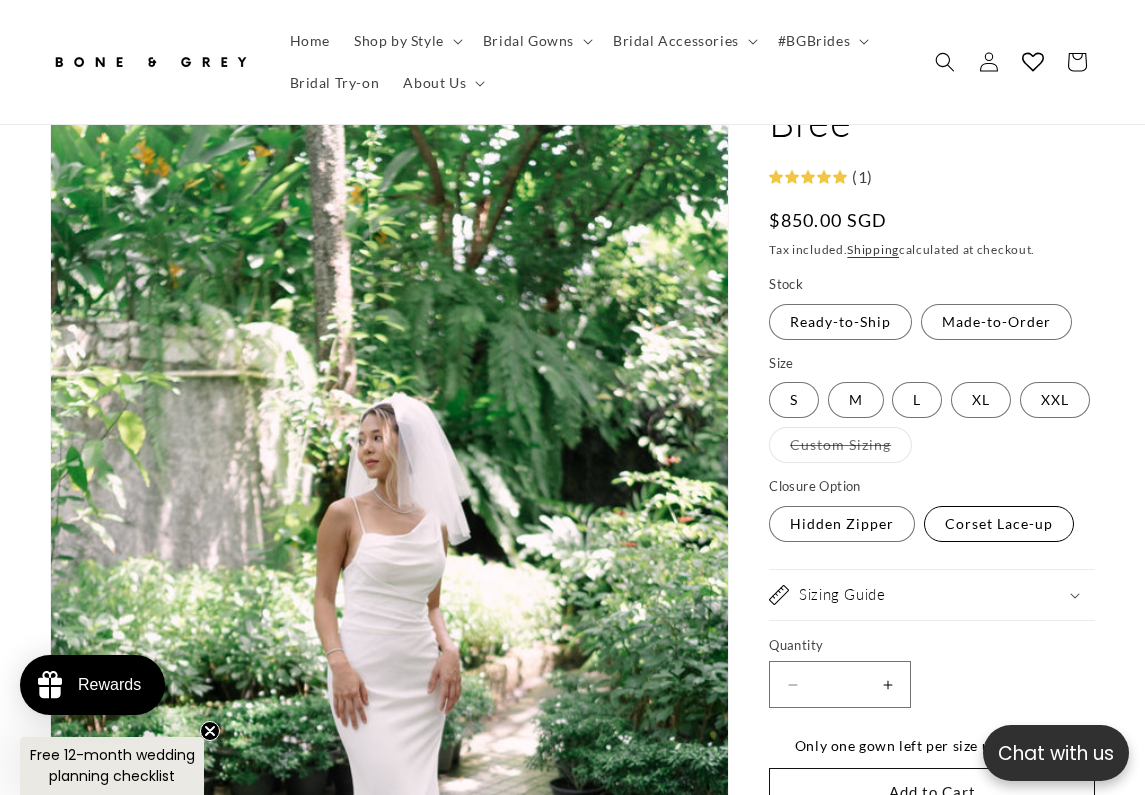 click on "Corset Lace-up Variant sold out or unavailable" at bounding box center (999, 524) 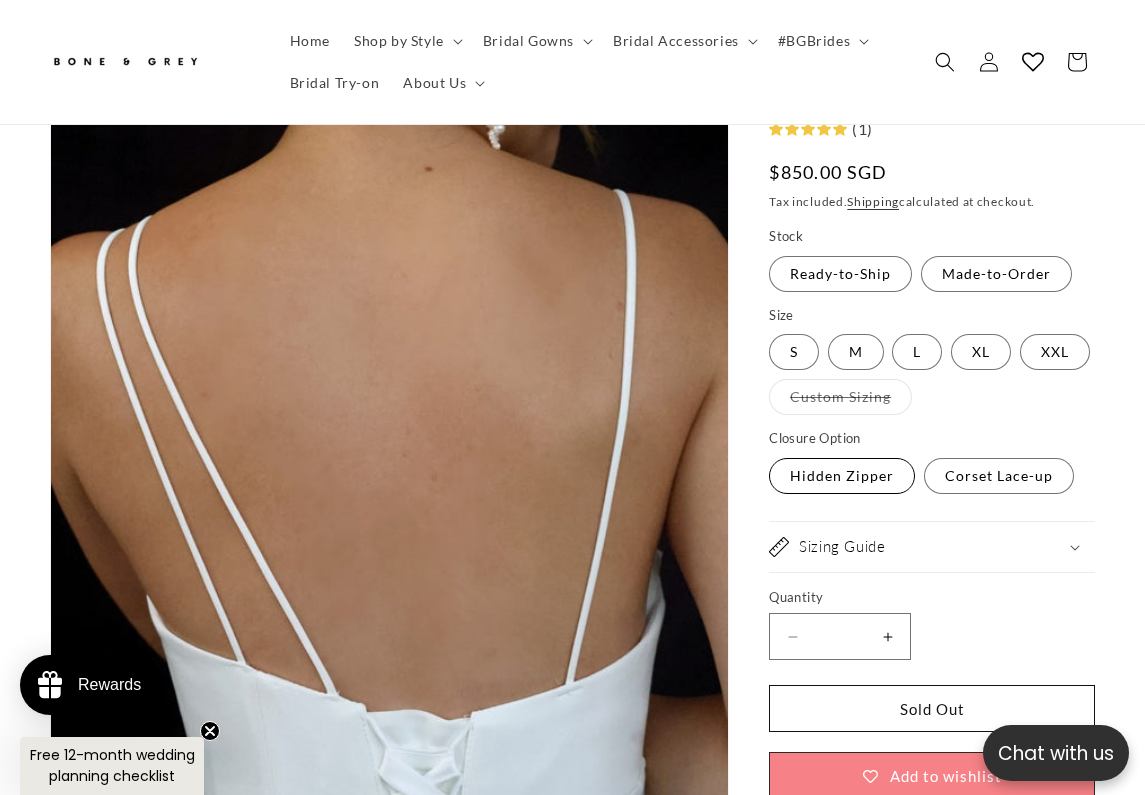 scroll, scrollTop: 0, scrollLeft: 368, axis: horizontal 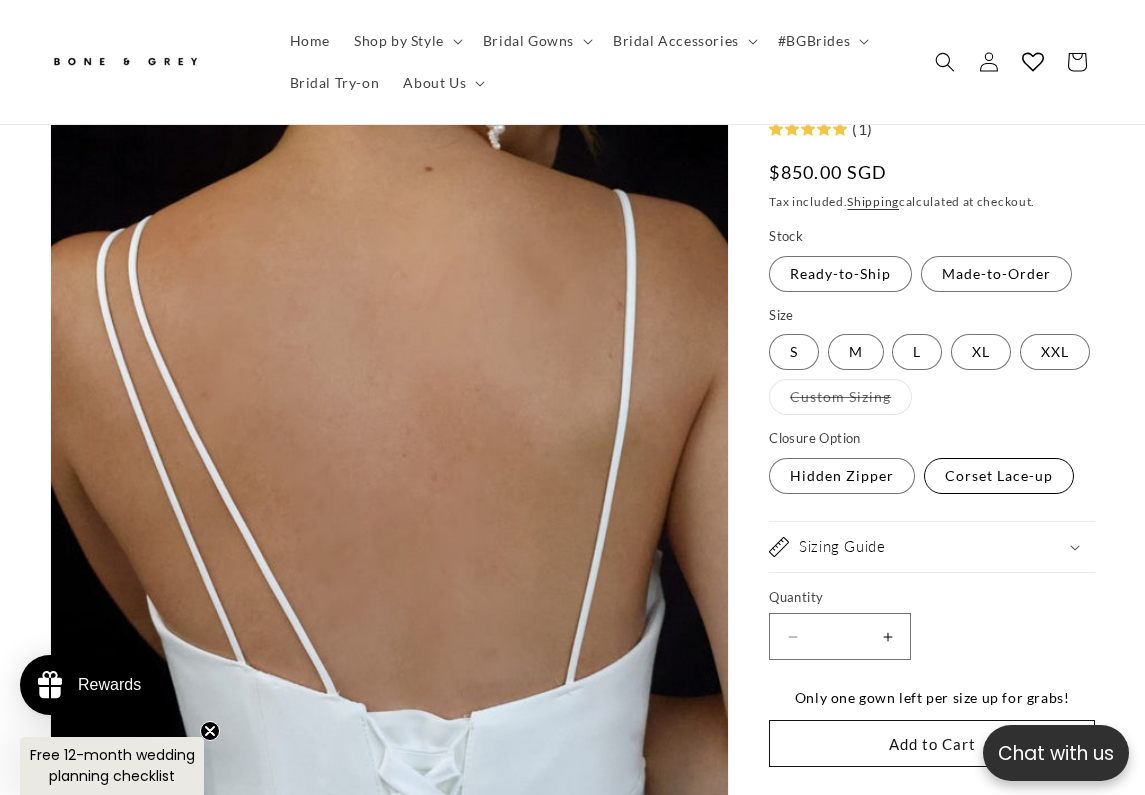 click on "Corset Lace-up Variant sold out or unavailable" at bounding box center (999, 476) 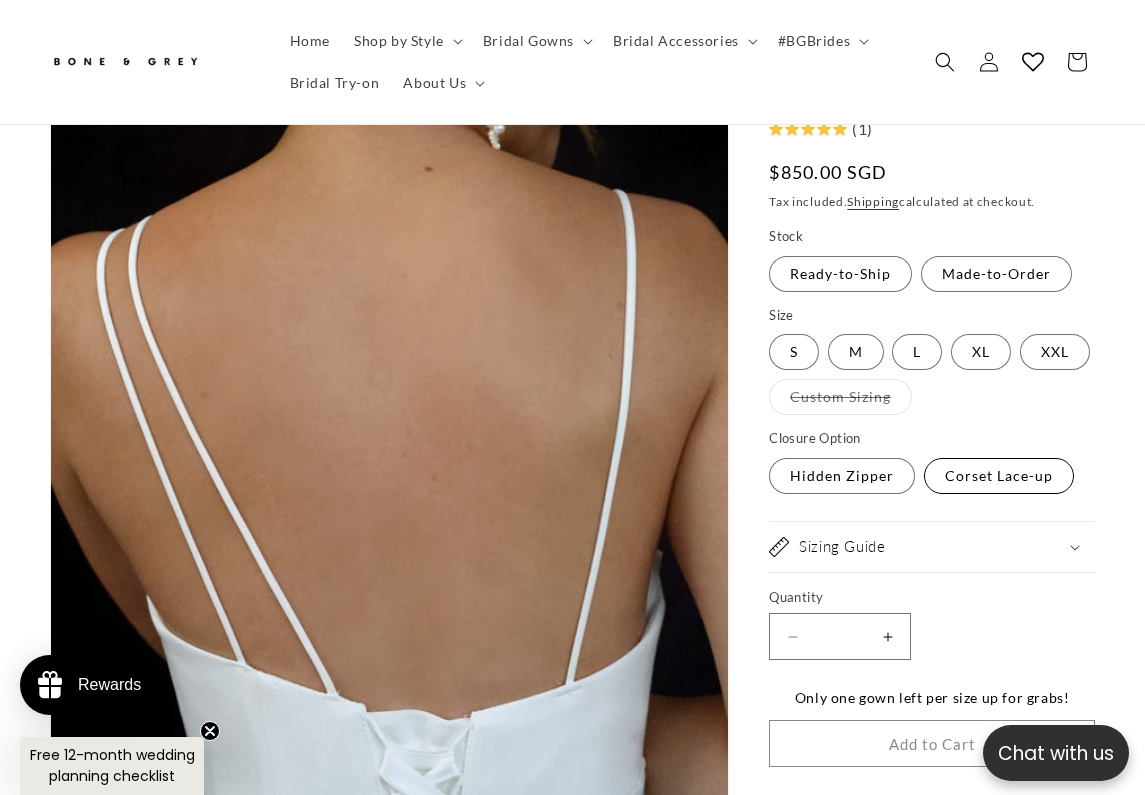 scroll, scrollTop: 233, scrollLeft: 0, axis: vertical 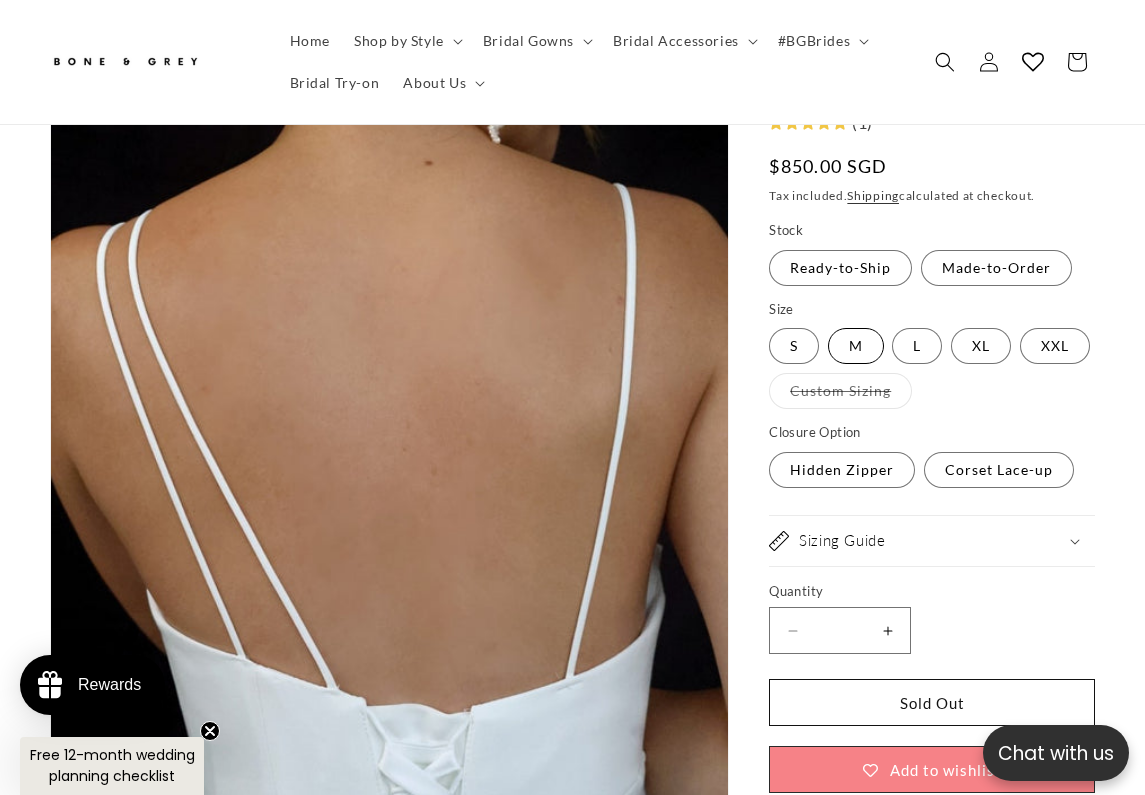 click on "M Variant sold out or unavailable" at bounding box center (856, 346) 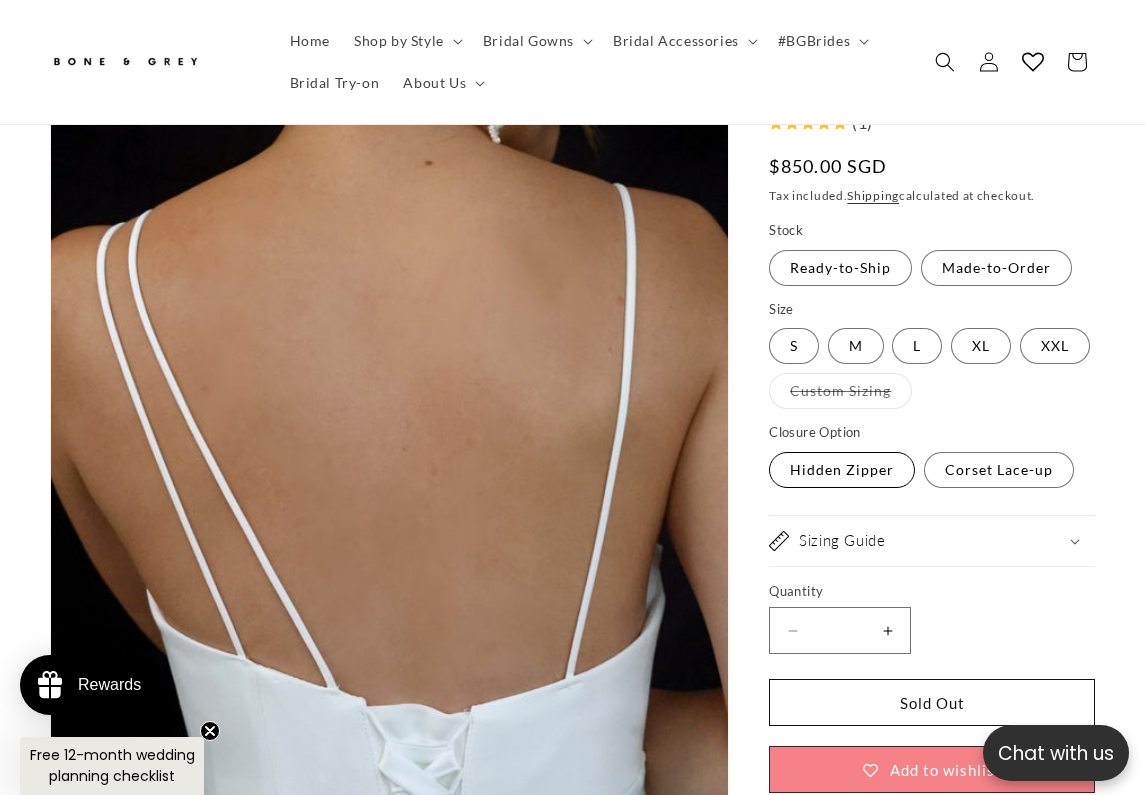 click on "Hidden Zipper Variant sold out or unavailable" at bounding box center (842, 470) 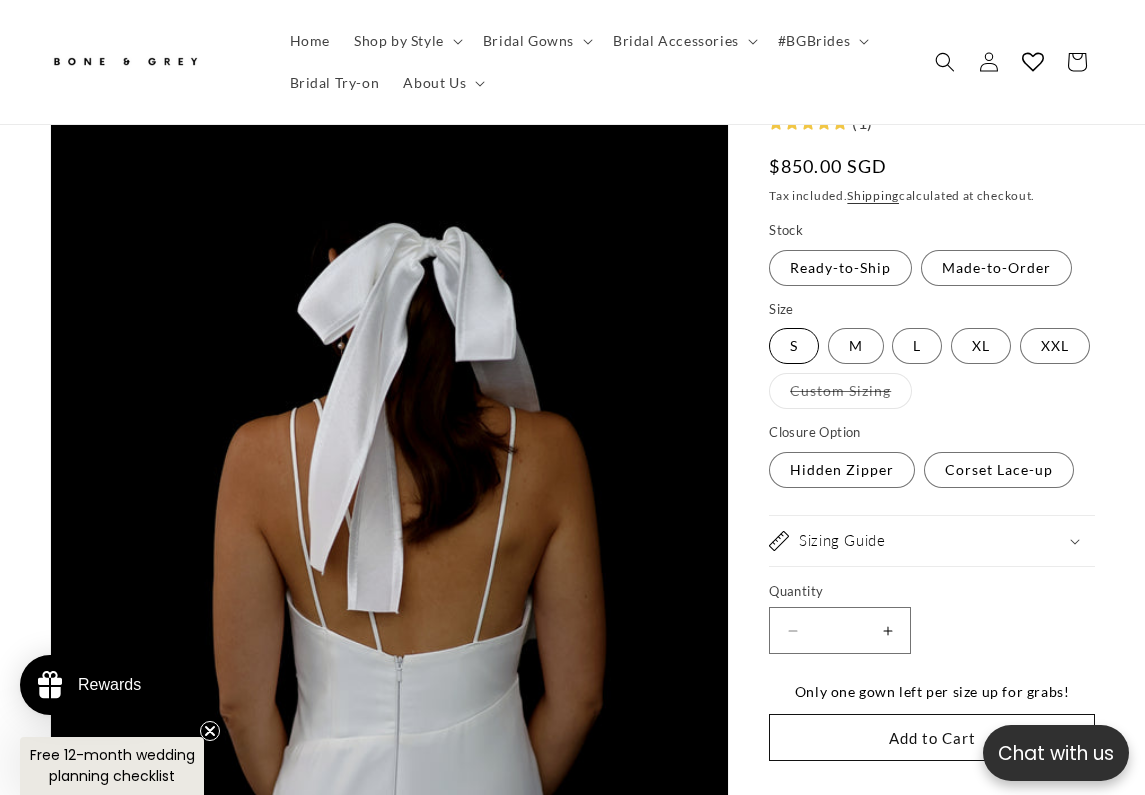 scroll, scrollTop: 0, scrollLeft: 736, axis: horizontal 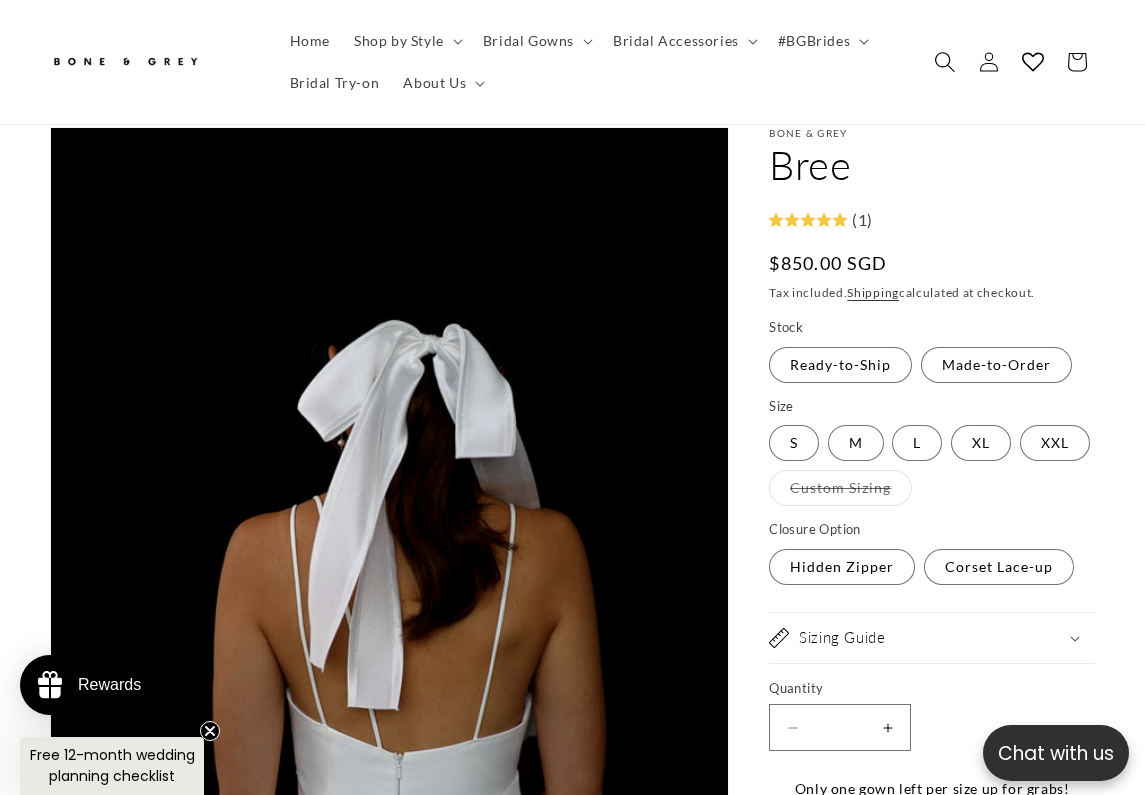 click 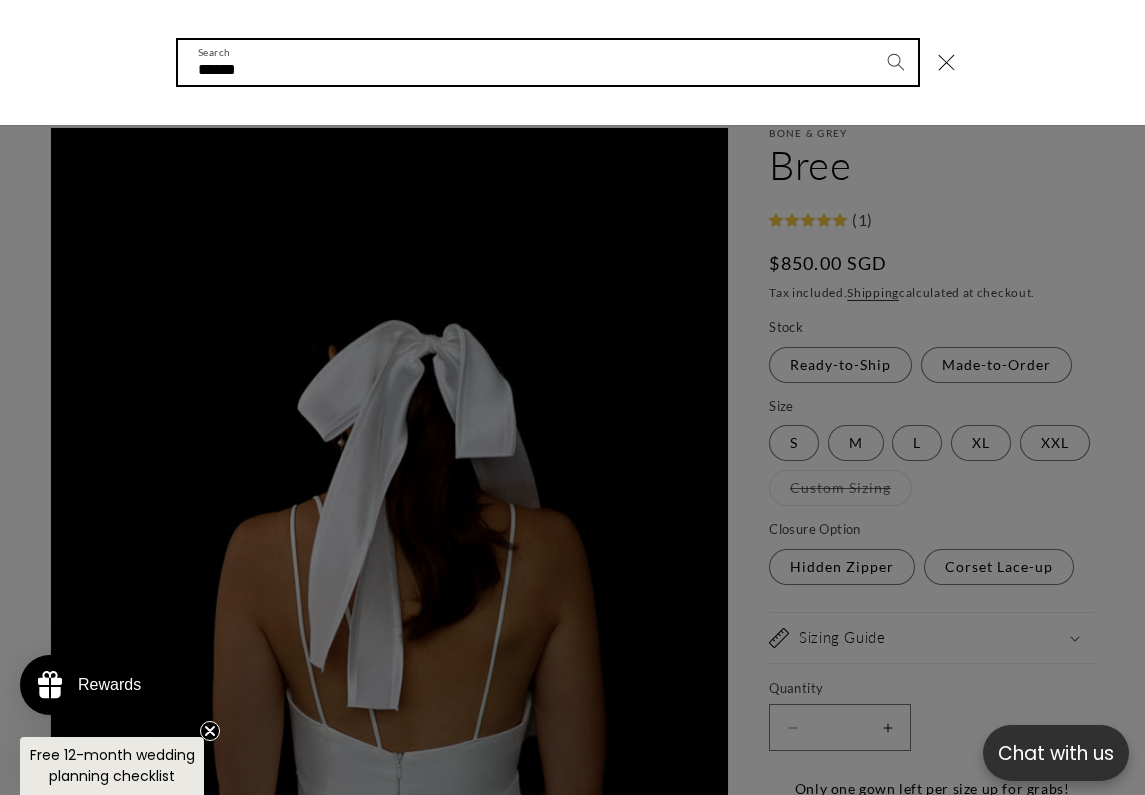 type on "******" 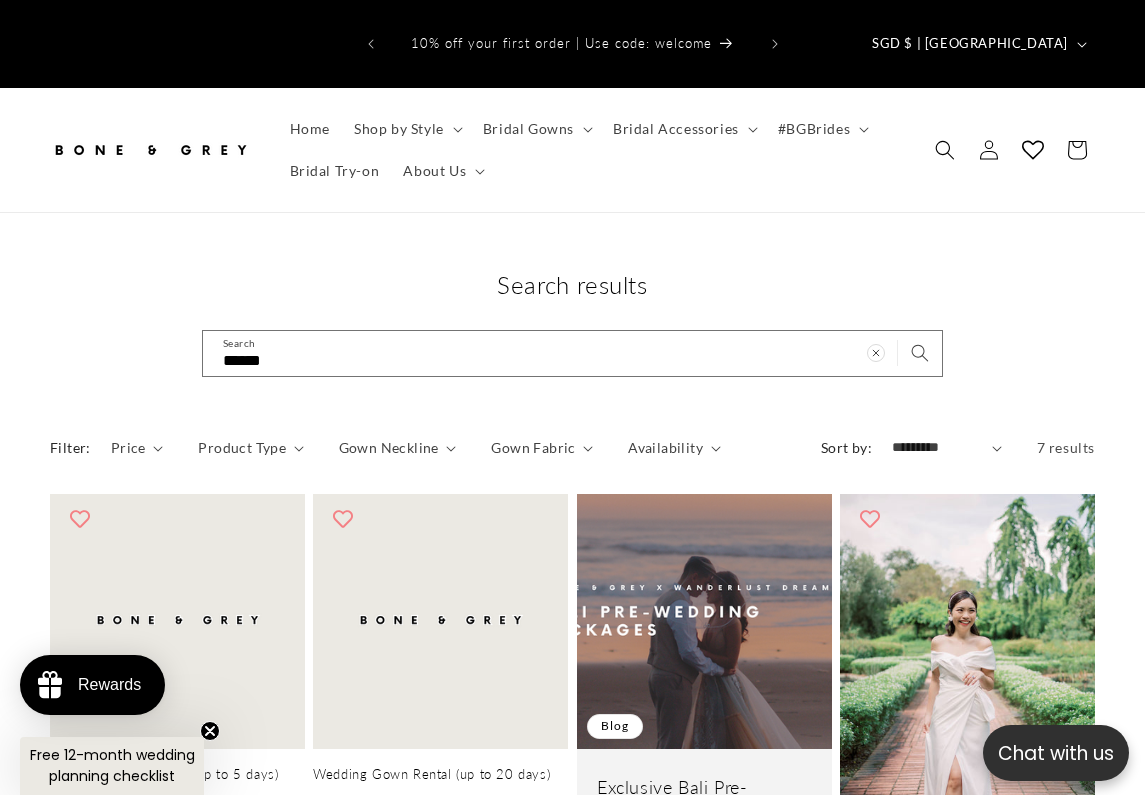 scroll, scrollTop: 0, scrollLeft: 0, axis: both 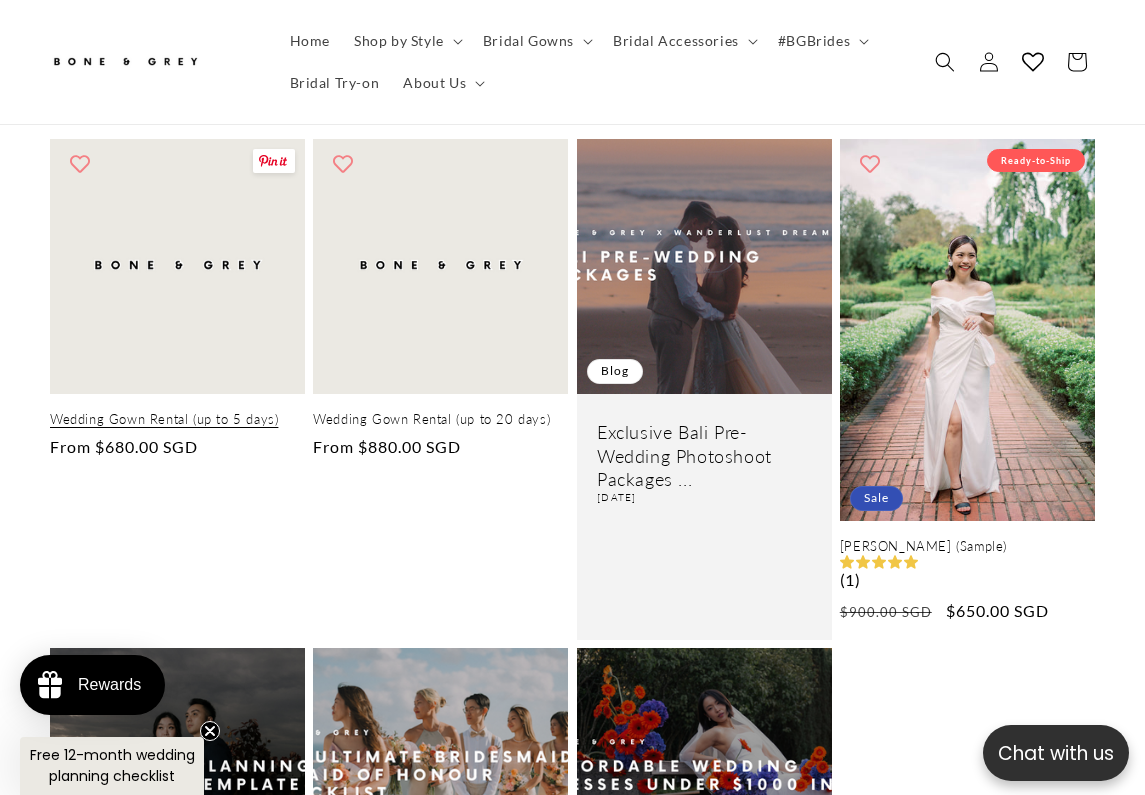 click on "Wedding Gown Rental (up to 5 days)" at bounding box center [177, 419] 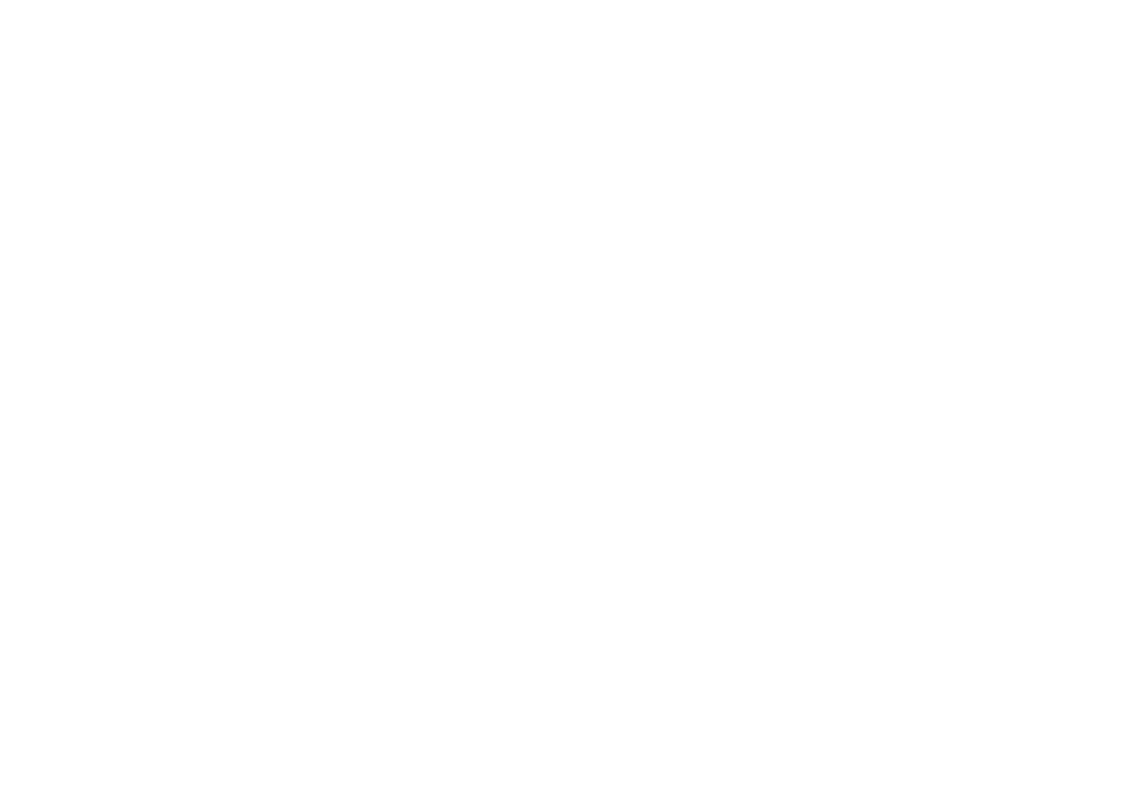 scroll, scrollTop: 0, scrollLeft: 0, axis: both 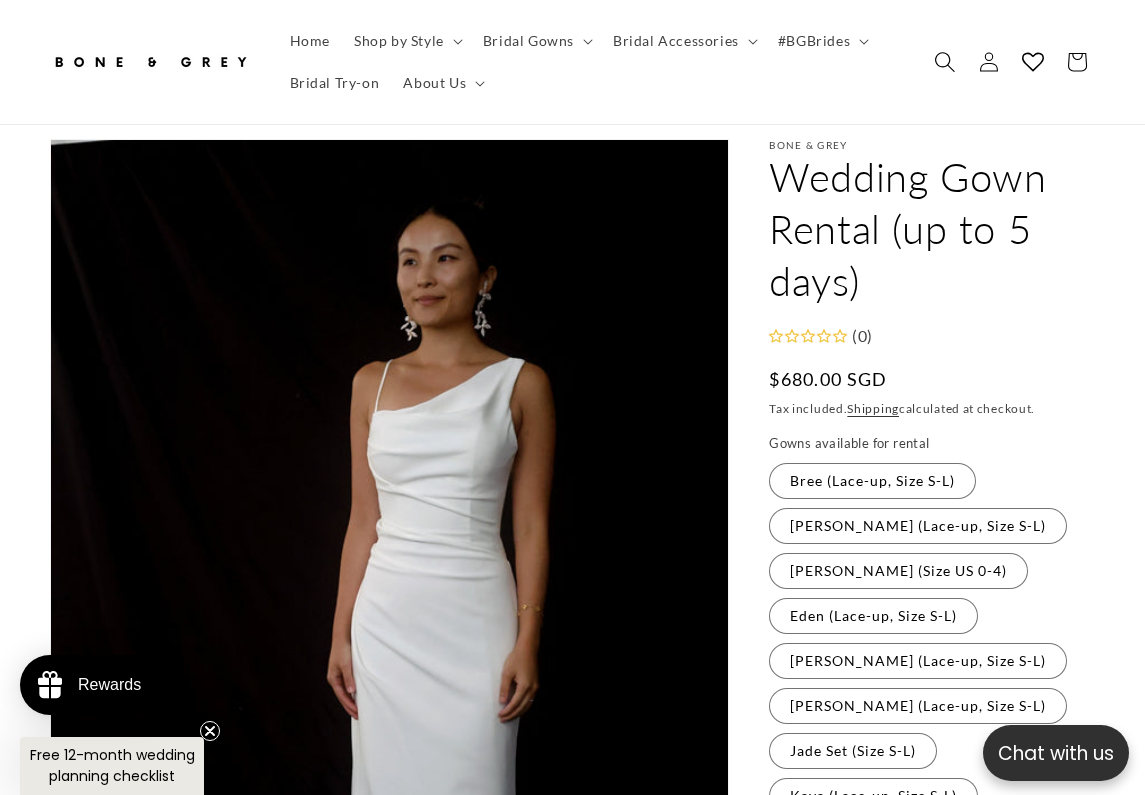 click 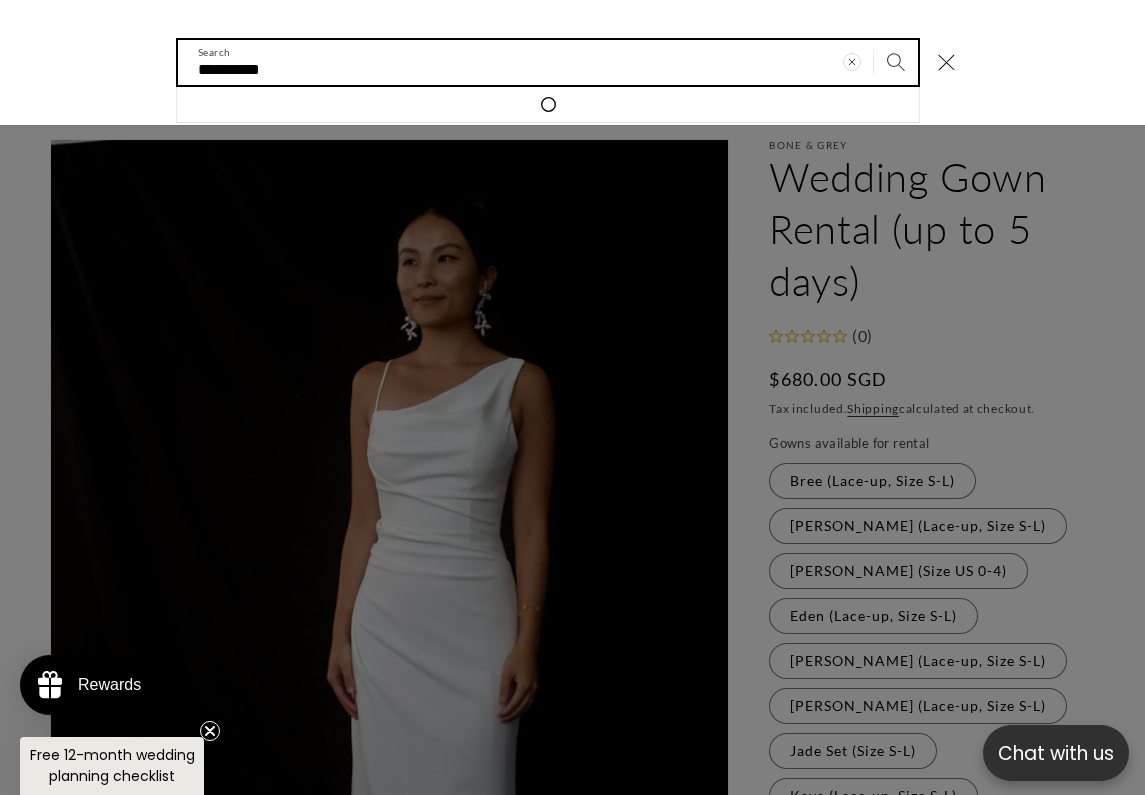 type on "**********" 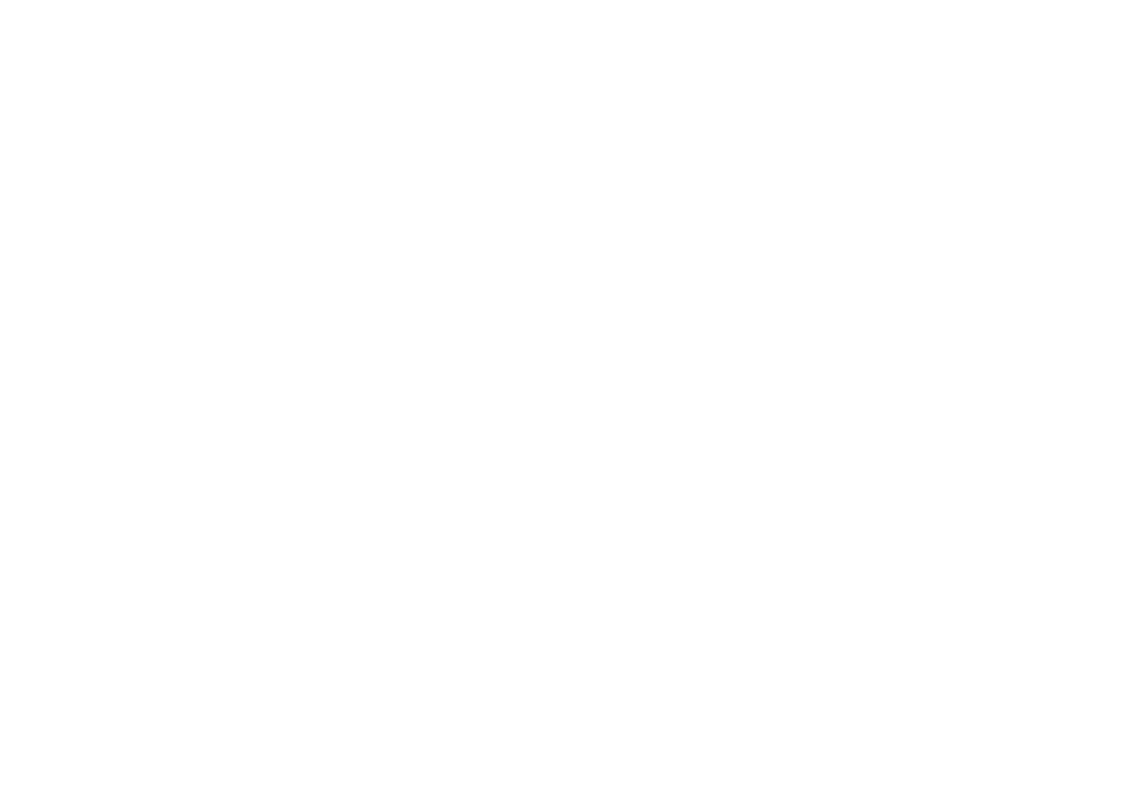 scroll, scrollTop: 0, scrollLeft: 0, axis: both 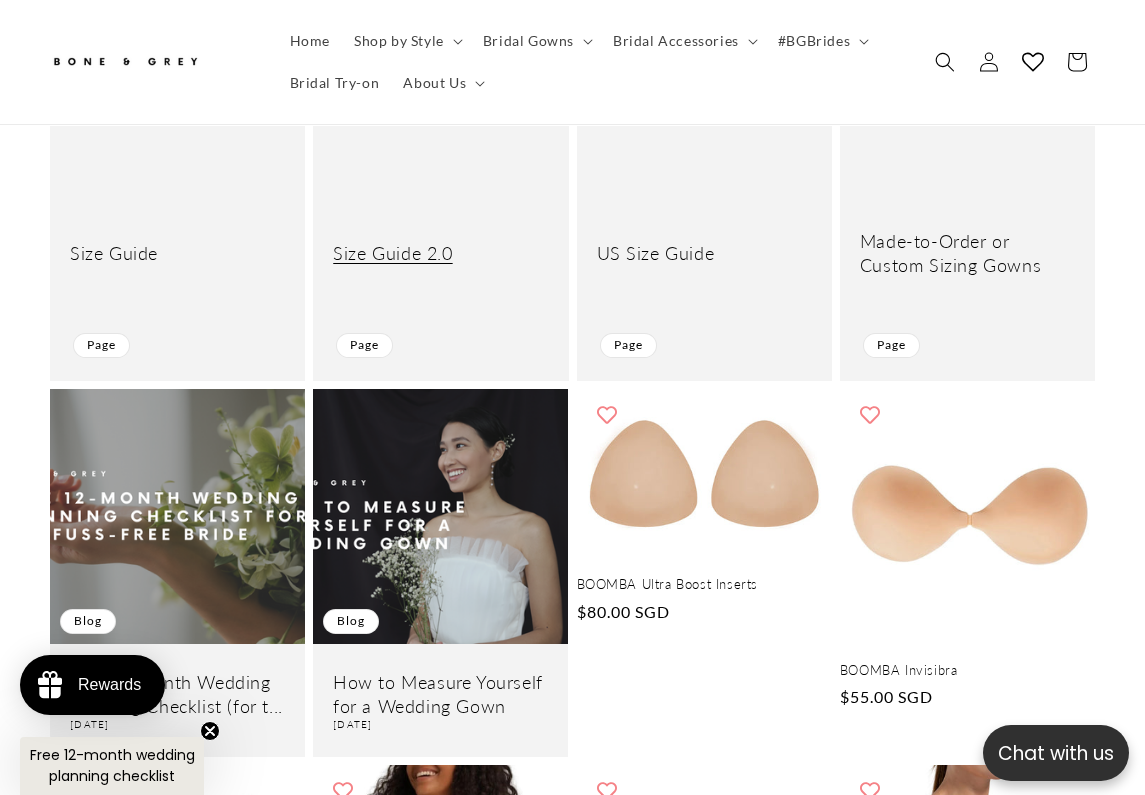 click on "Size Guide 2.0" at bounding box center [440, 253] 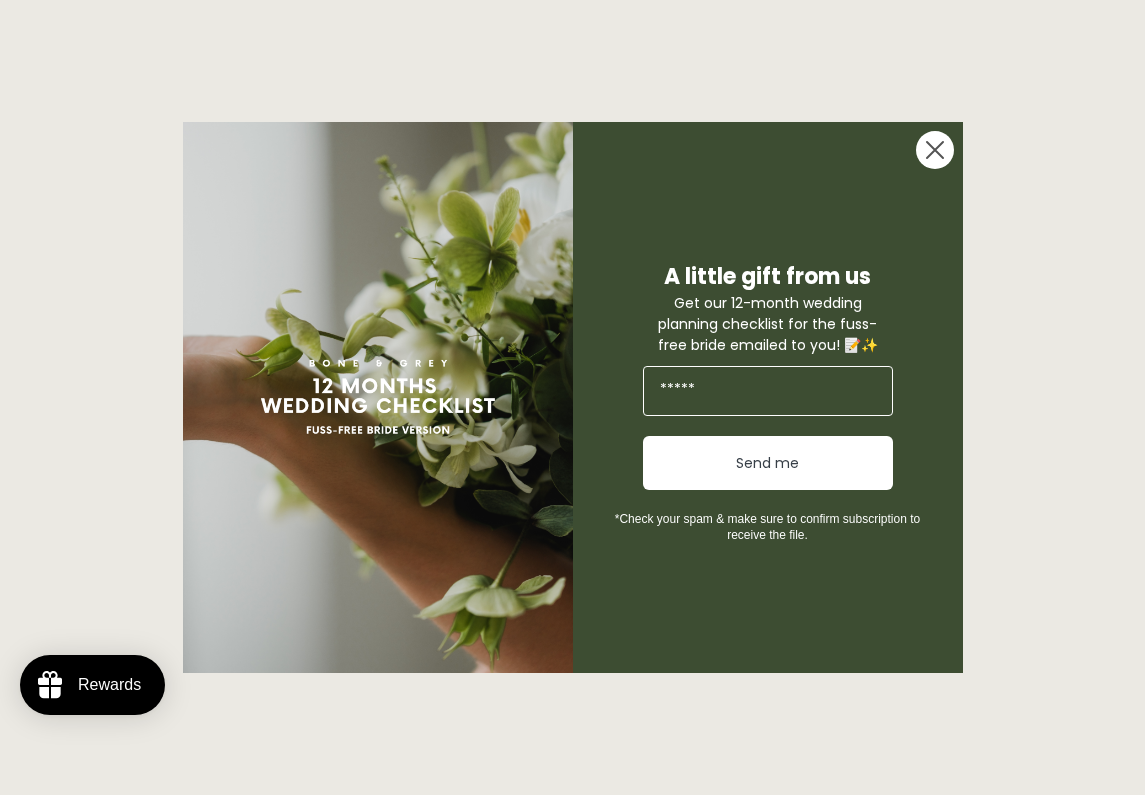 scroll, scrollTop: 0, scrollLeft: 0, axis: both 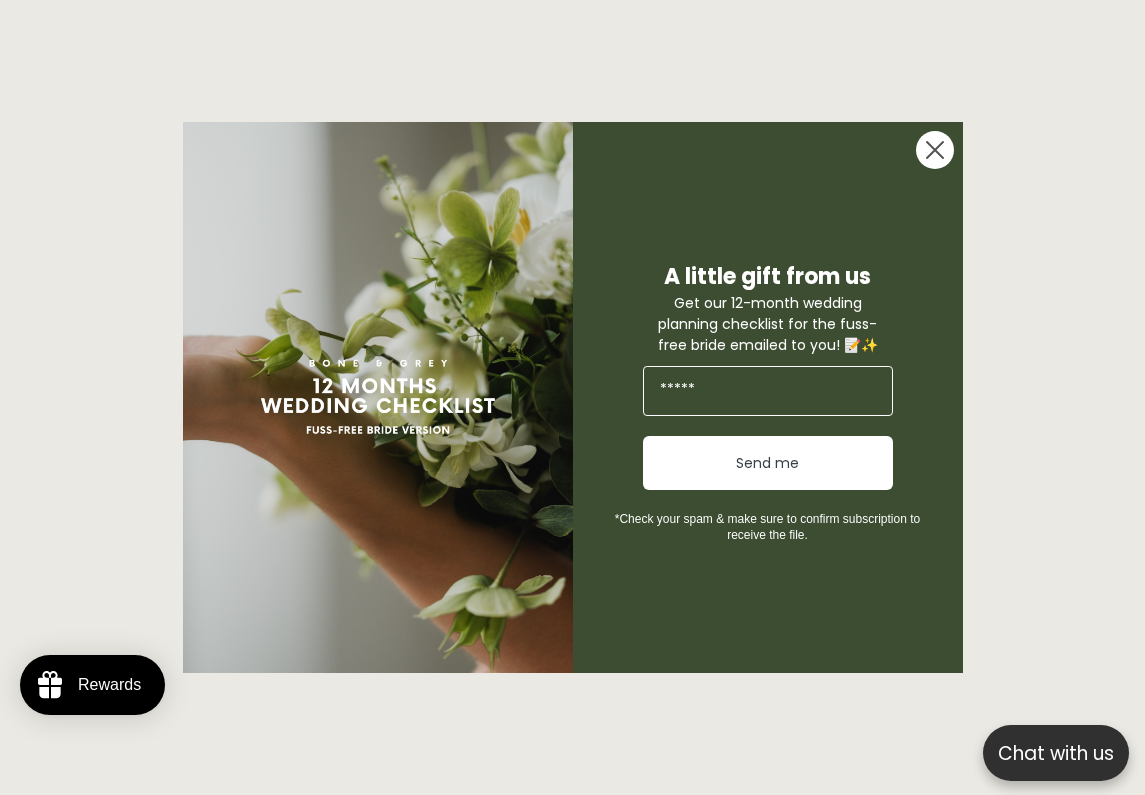 click 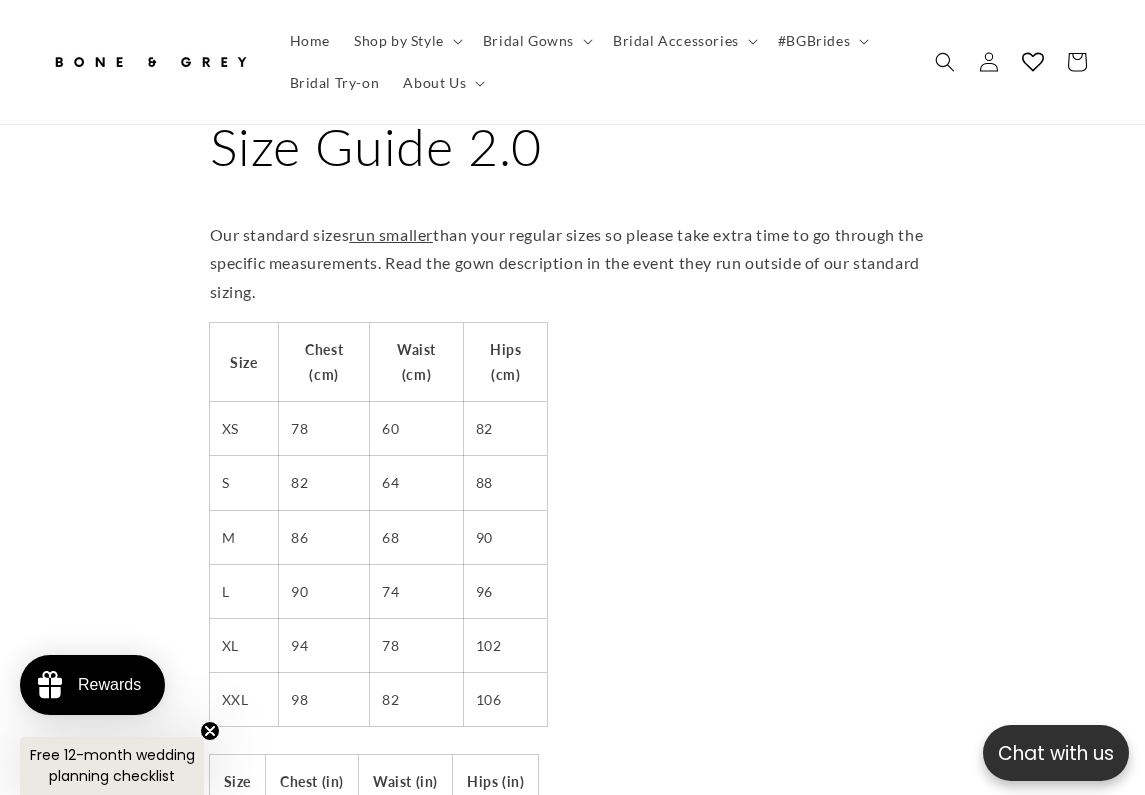 scroll, scrollTop: 129, scrollLeft: 0, axis: vertical 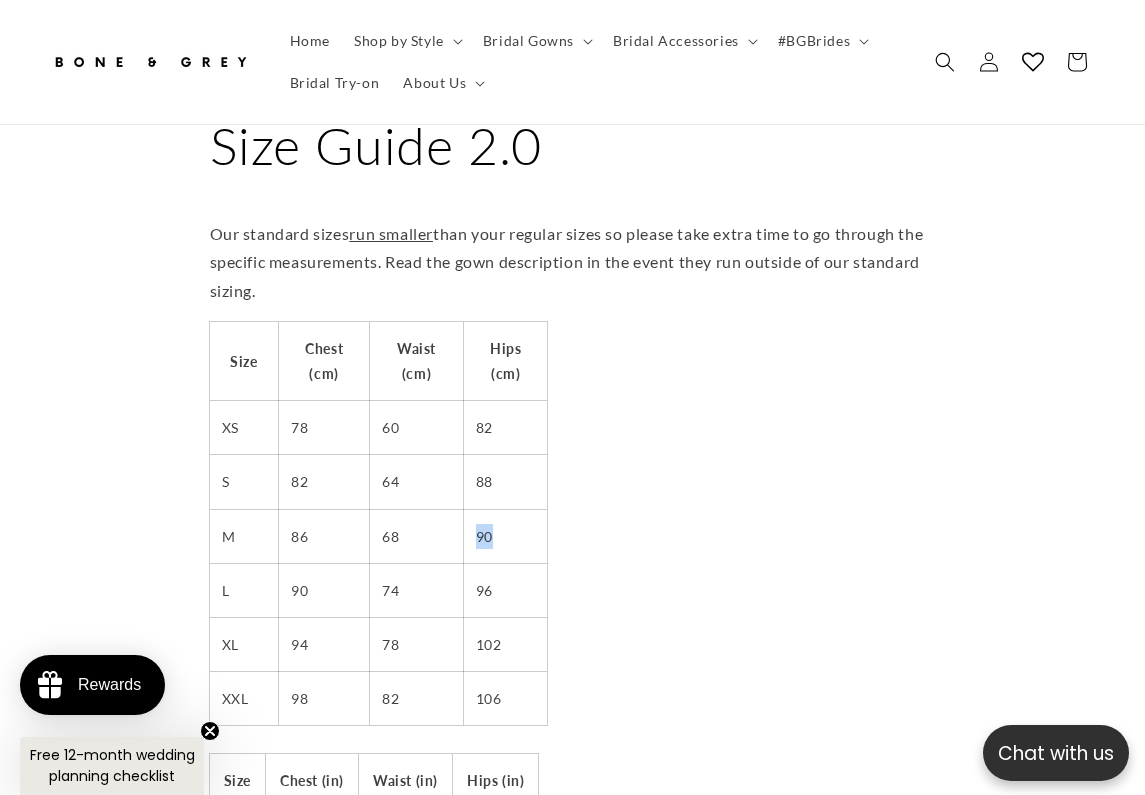 drag, startPoint x: 476, startPoint y: 495, endPoint x: 508, endPoint y: 496, distance: 32.01562 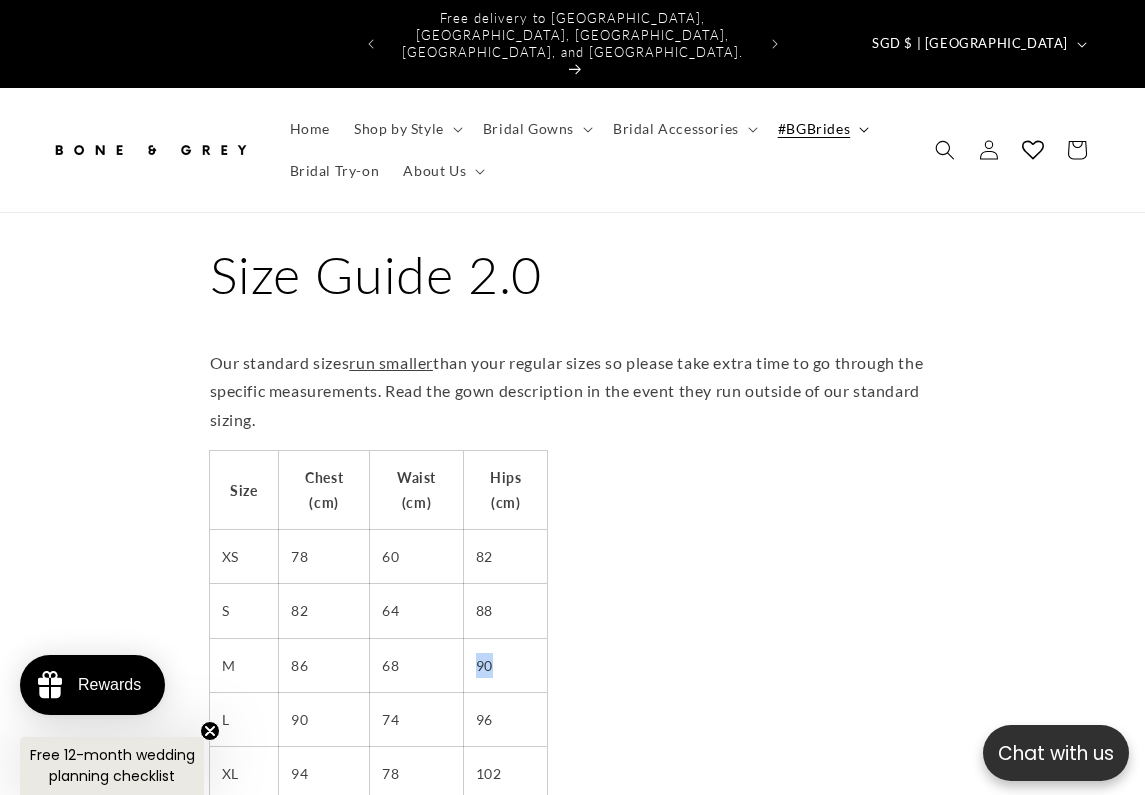 scroll, scrollTop: 0, scrollLeft: 0, axis: both 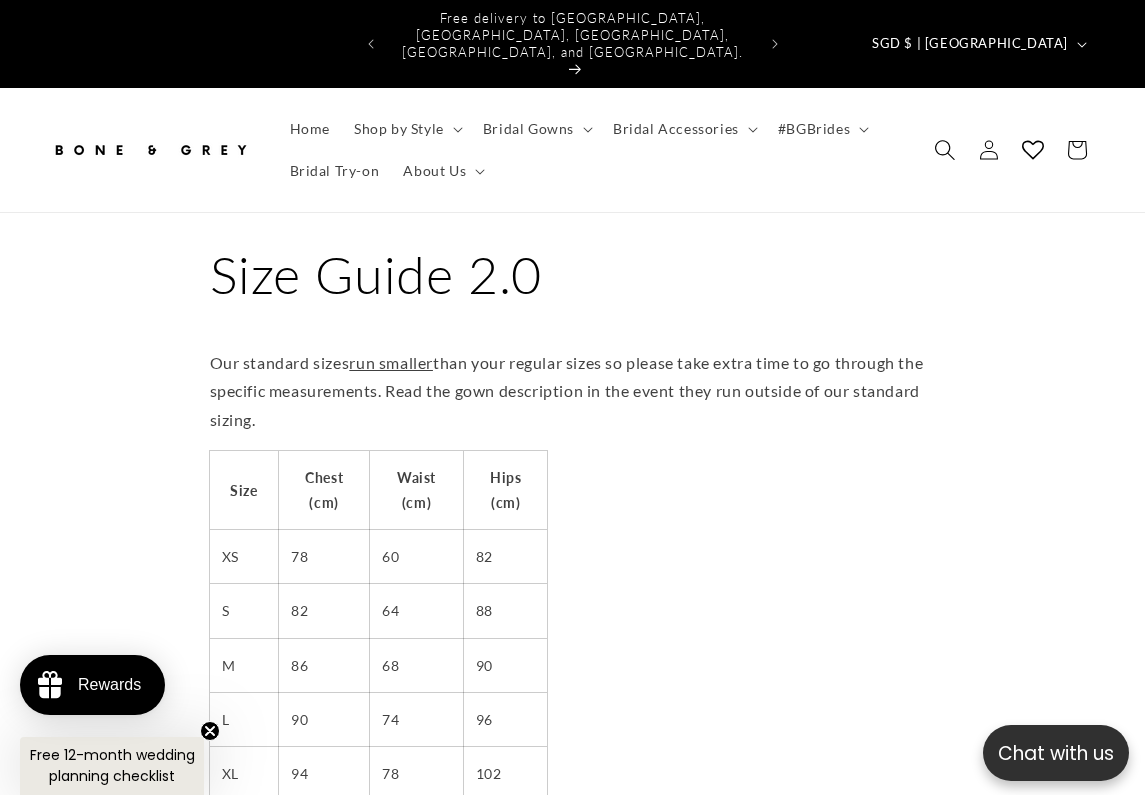 click 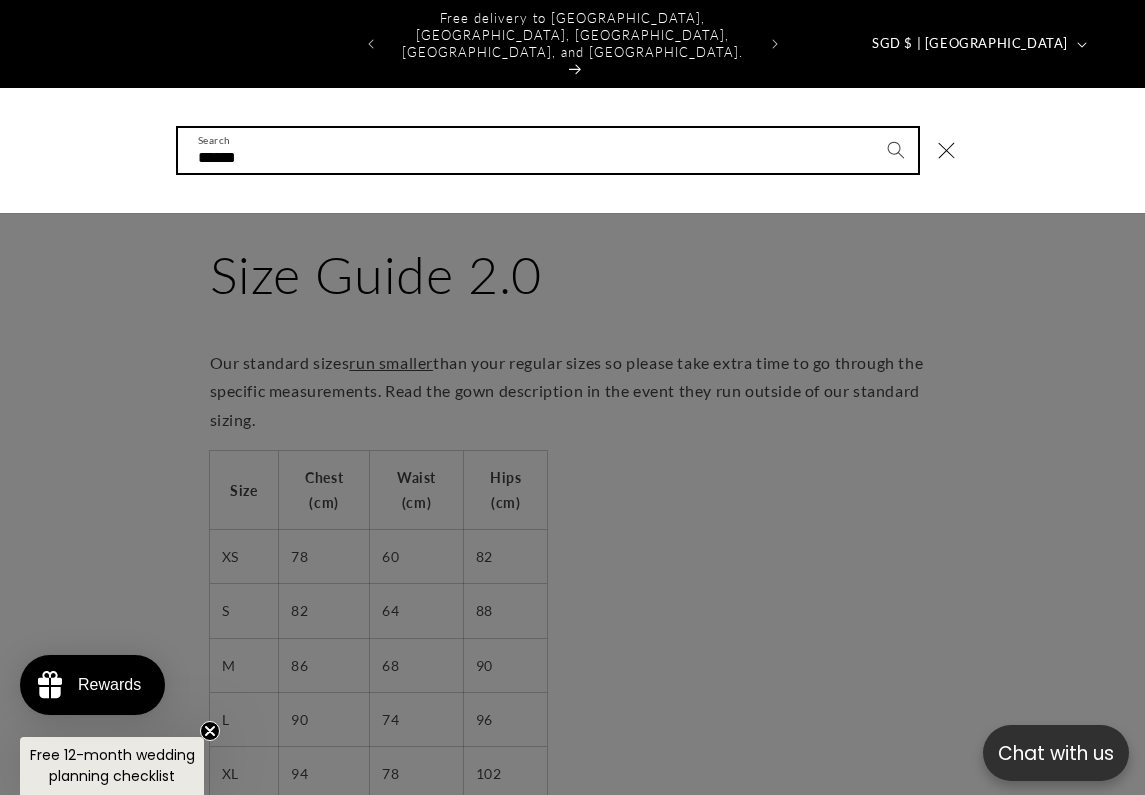 type on "******" 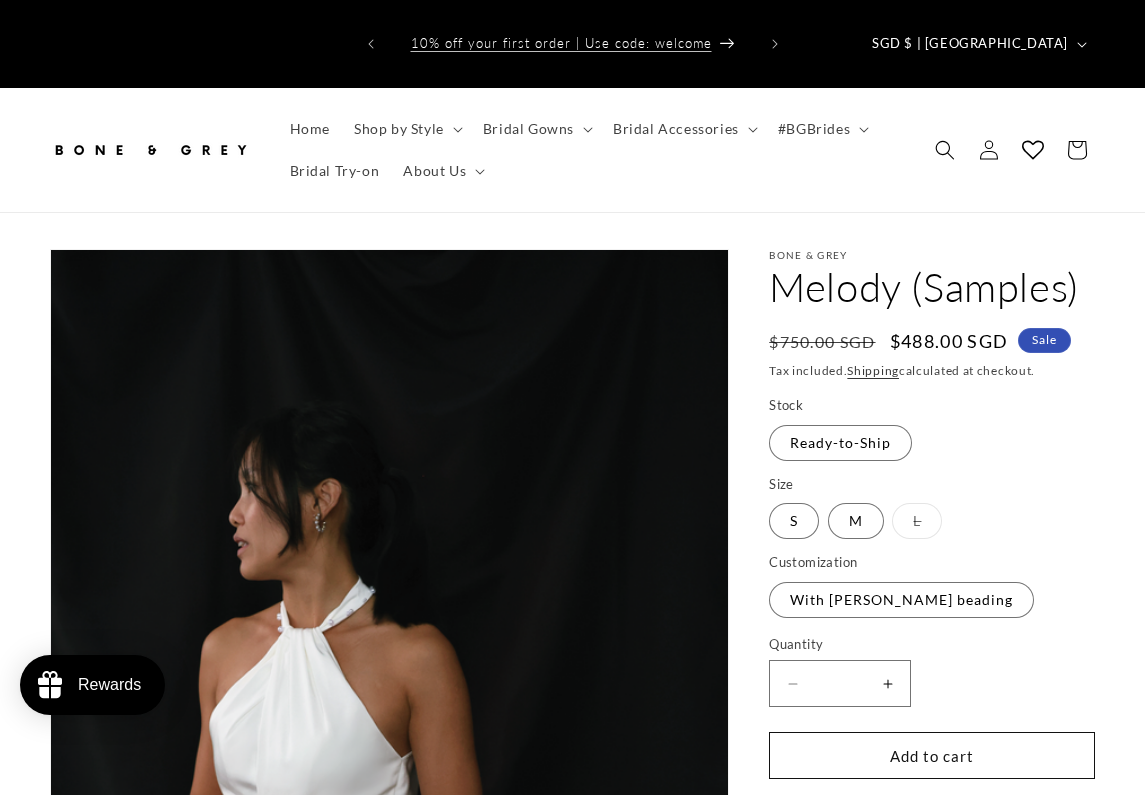 scroll, scrollTop: 0, scrollLeft: 0, axis: both 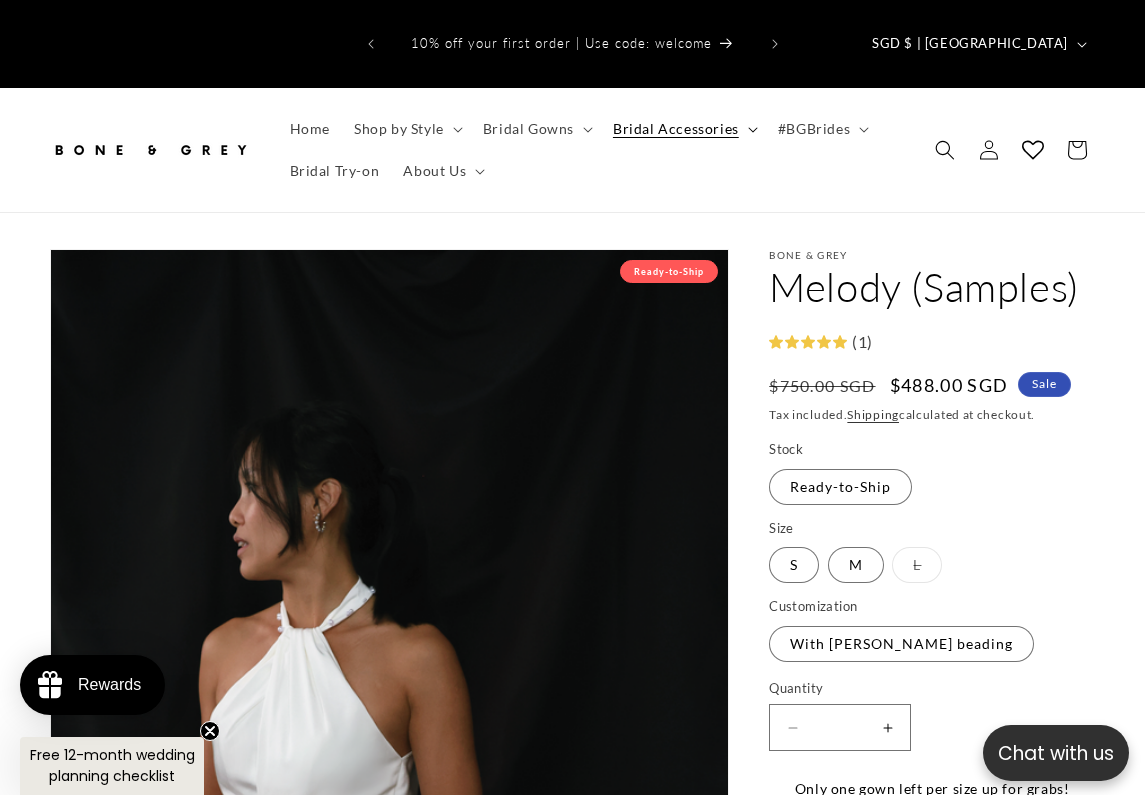click on "Bridal Accessories" at bounding box center (676, 129) 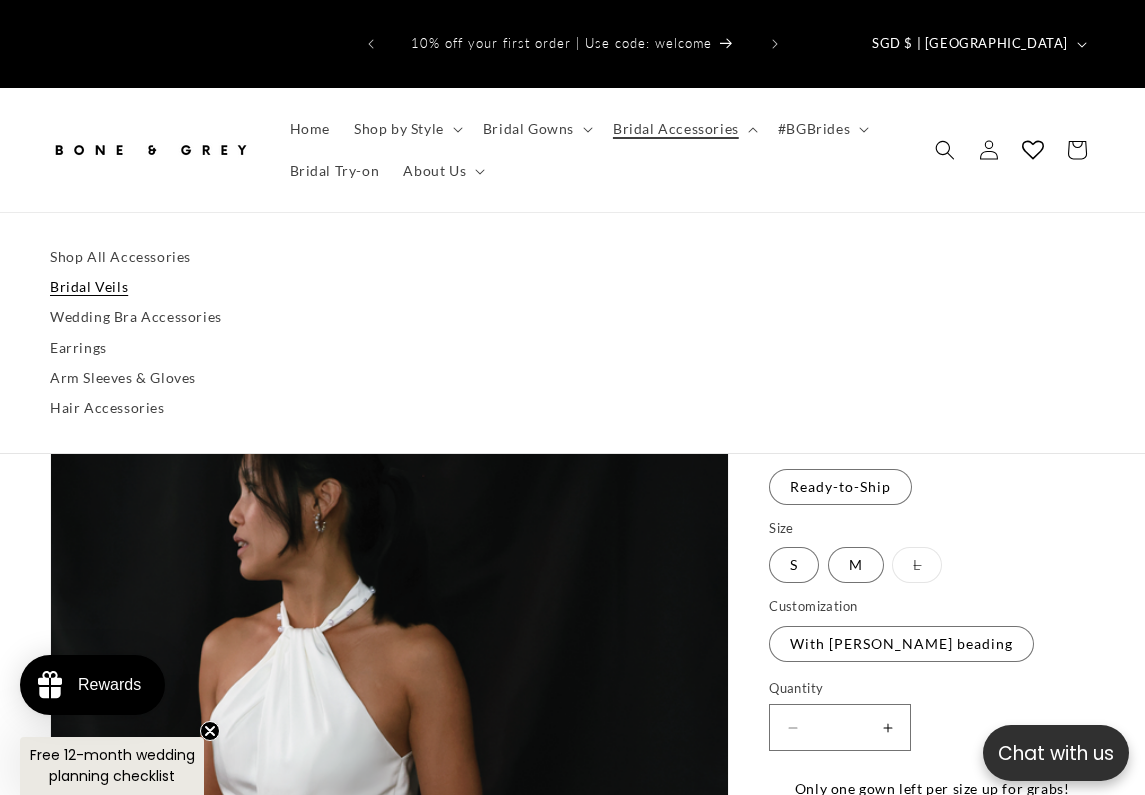click on "Bridal Veils" at bounding box center (572, 287) 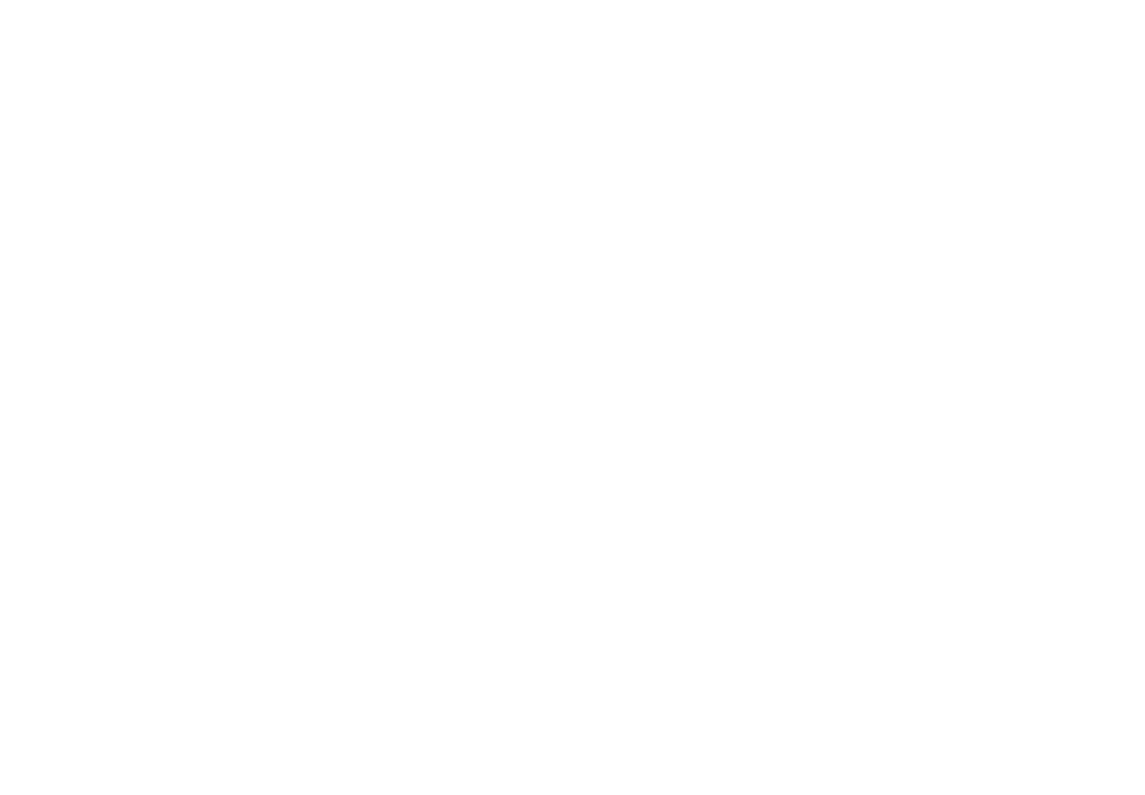 scroll, scrollTop: 0, scrollLeft: 0, axis: both 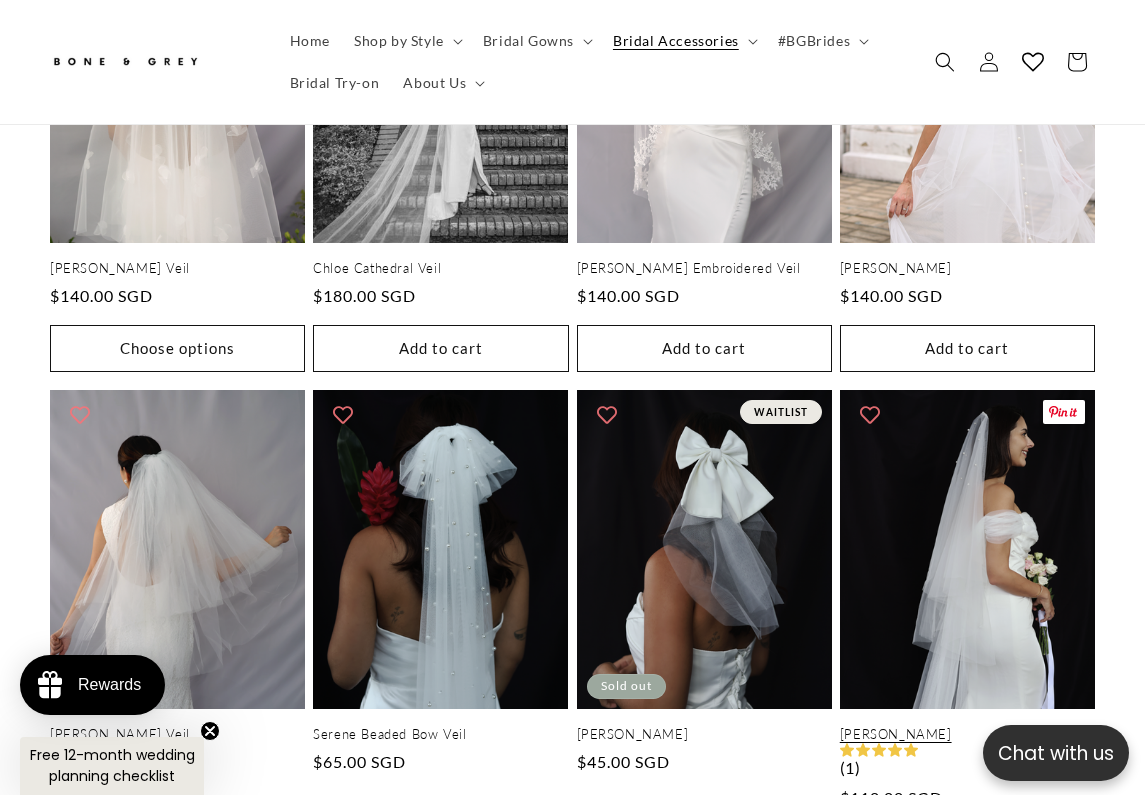 click on "Camille Pearl Veil" at bounding box center [967, 734] 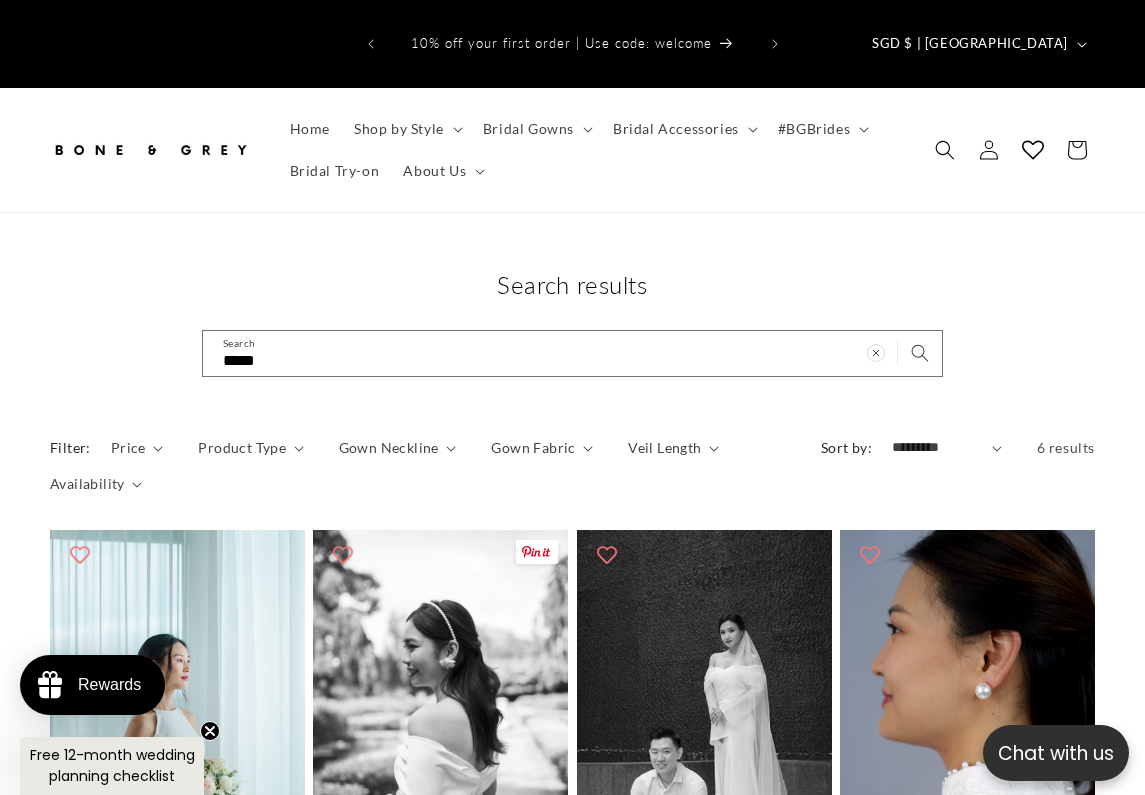 scroll, scrollTop: 163, scrollLeft: 0, axis: vertical 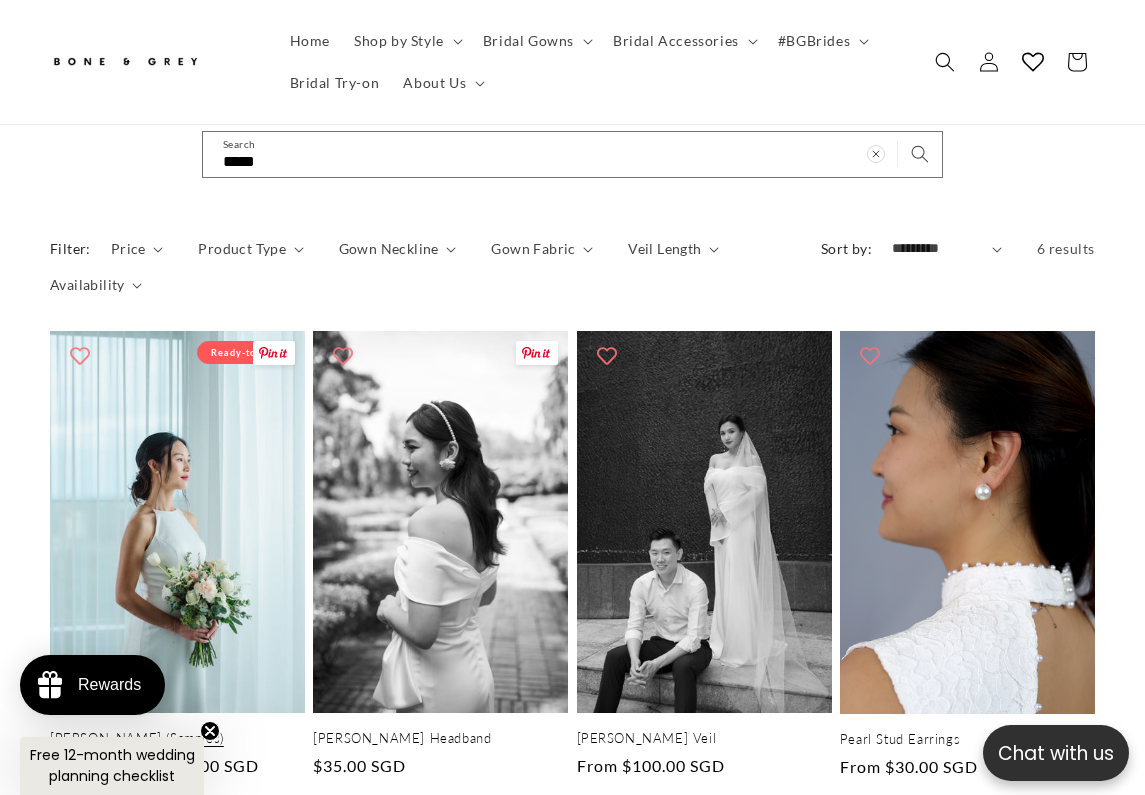 click on "Elise (Samples)" at bounding box center [177, 738] 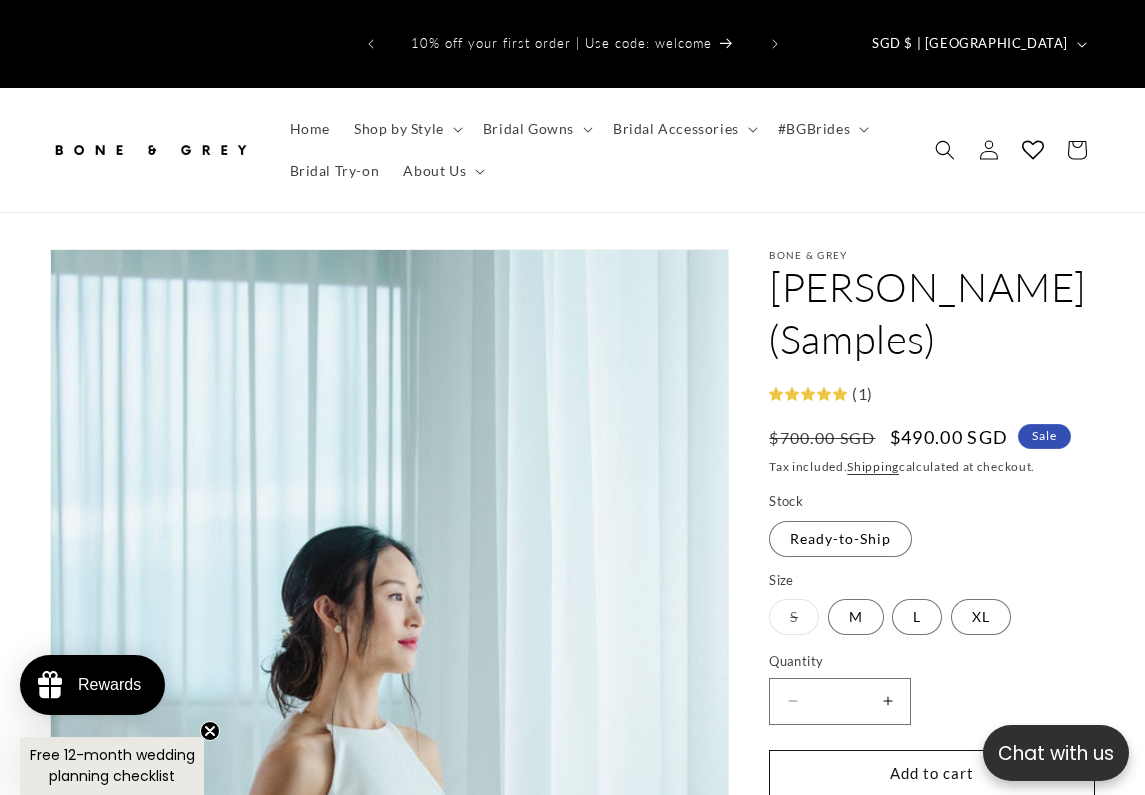 scroll, scrollTop: 0, scrollLeft: 0, axis: both 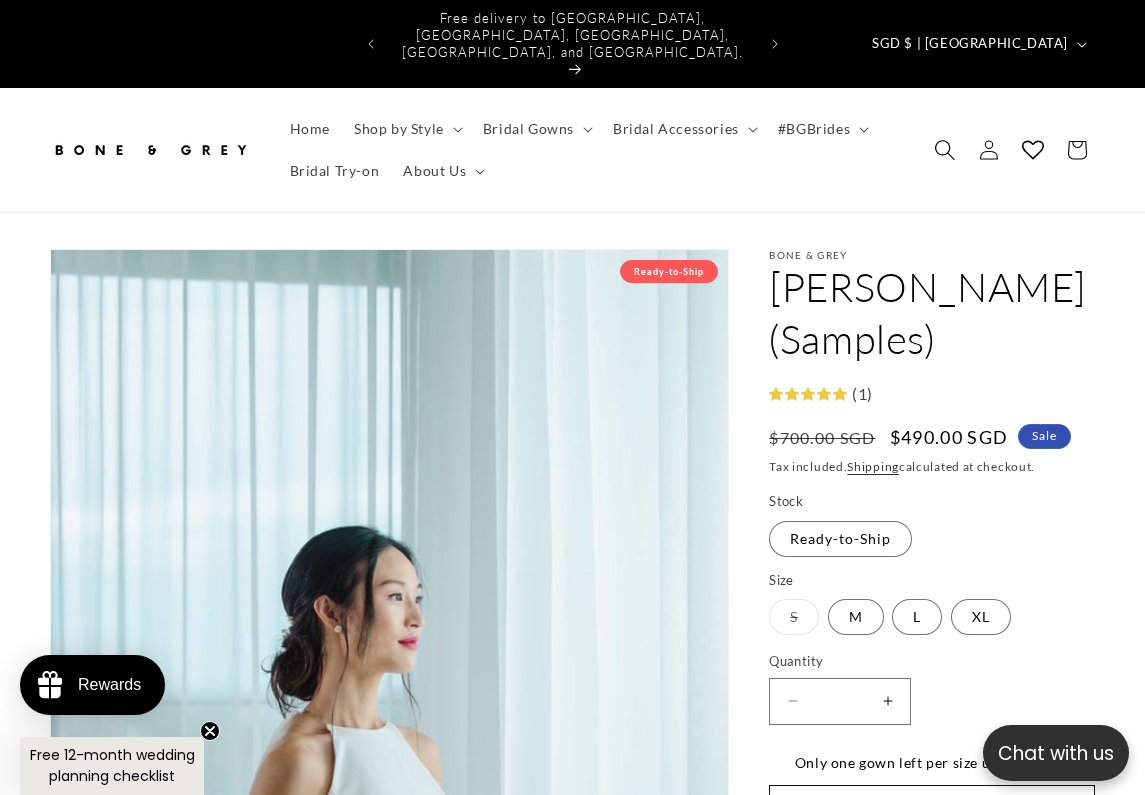 click 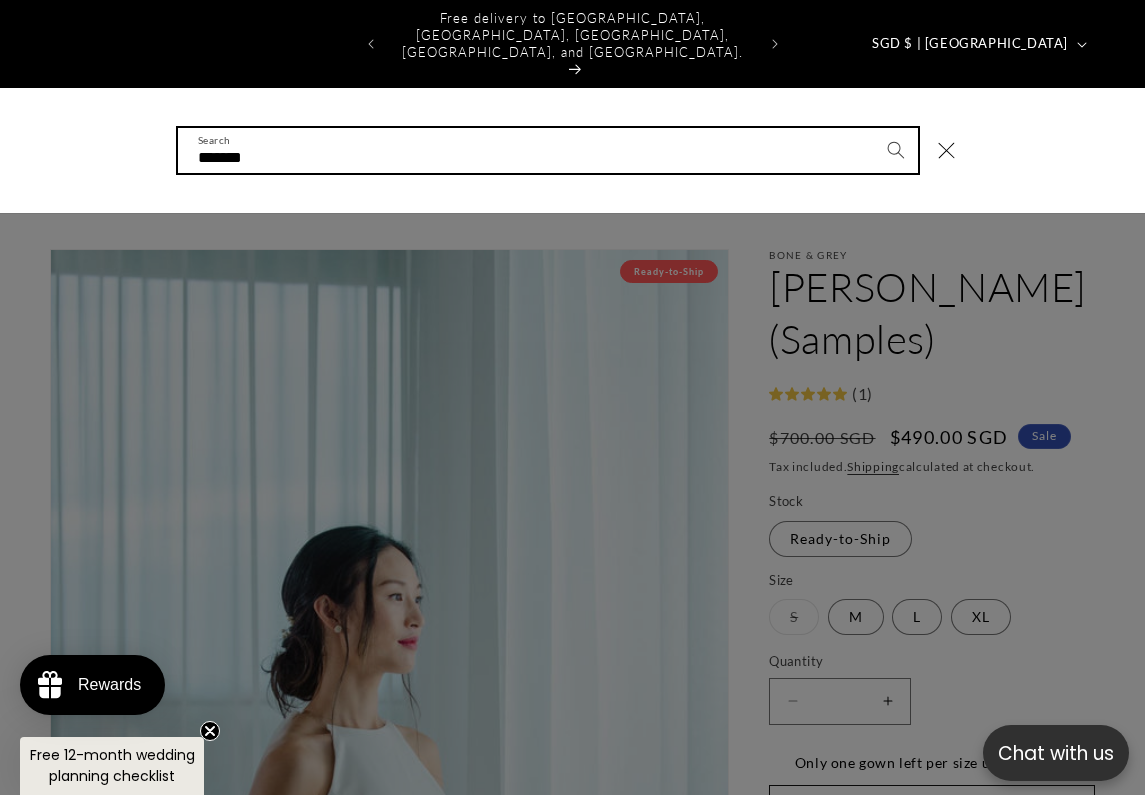 type on "*******" 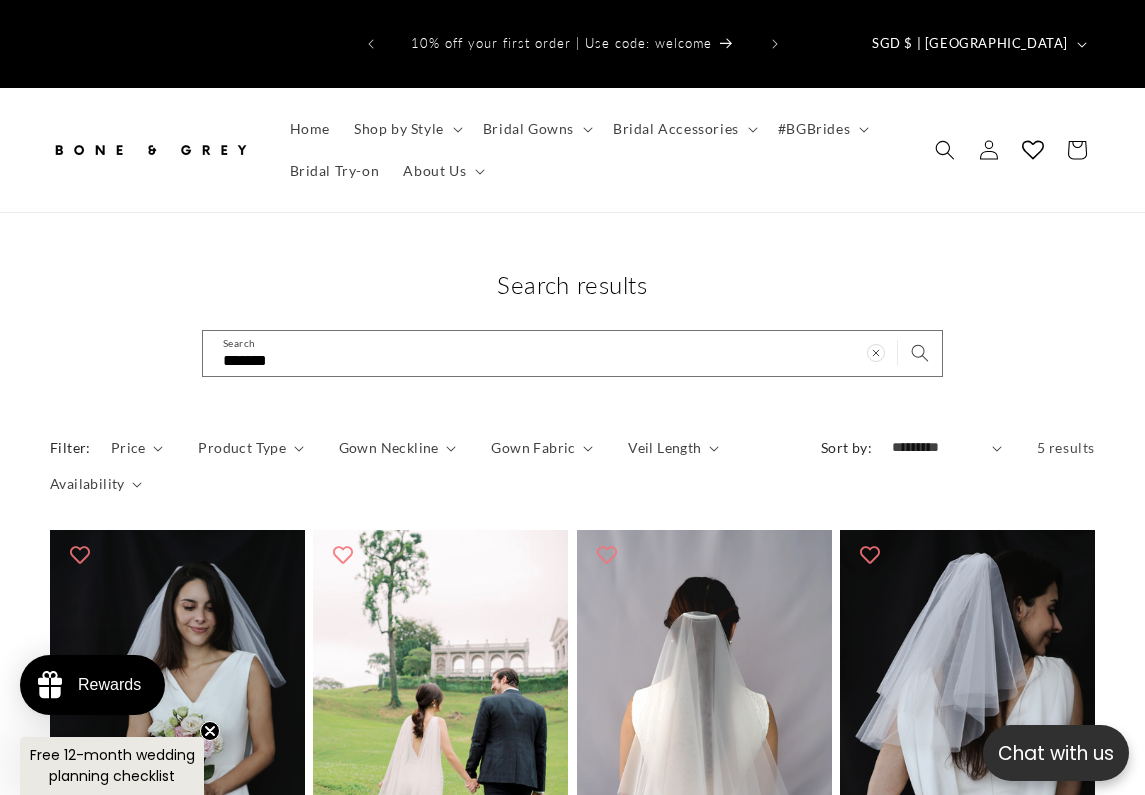 scroll, scrollTop: 0, scrollLeft: 0, axis: both 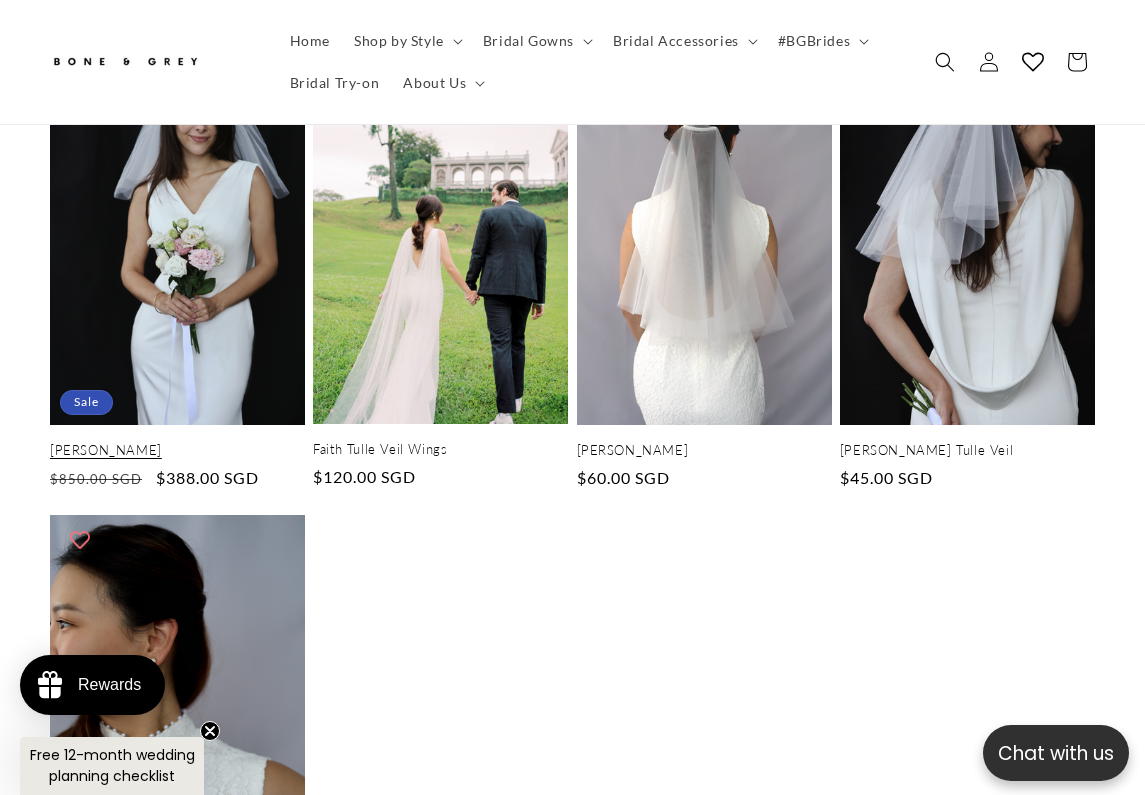 click on "[PERSON_NAME]" at bounding box center [177, 450] 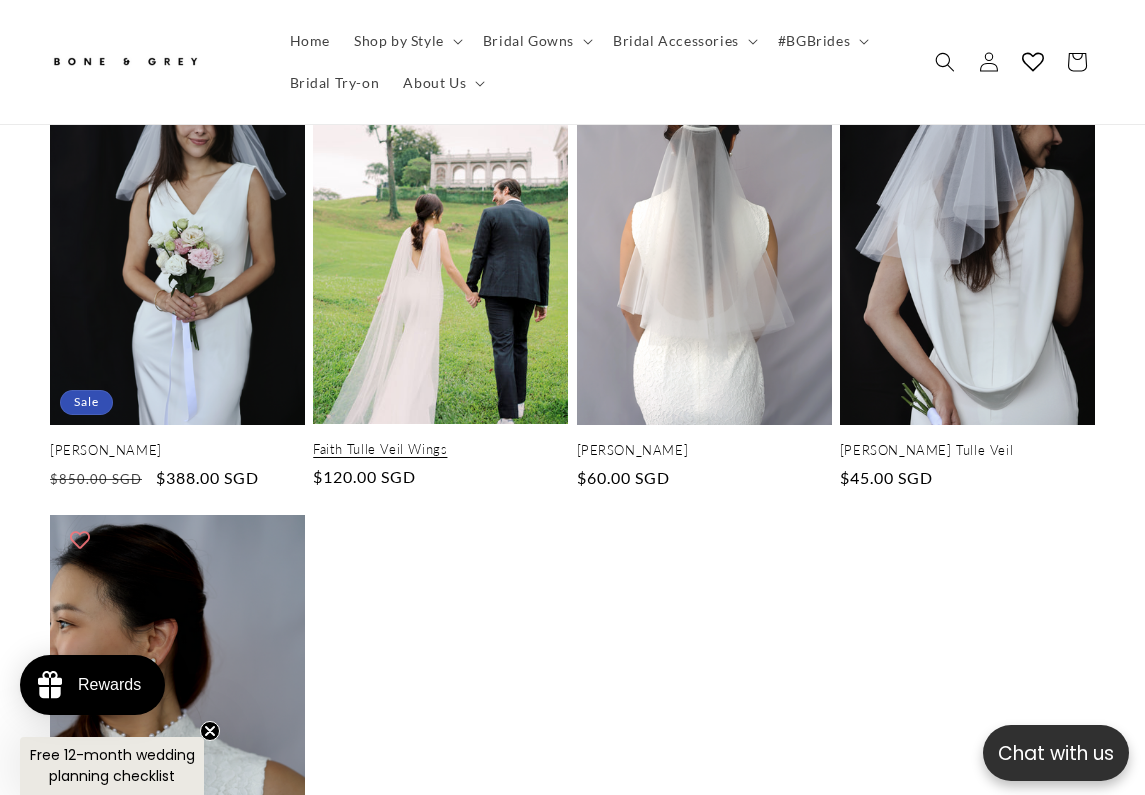 scroll, scrollTop: 277, scrollLeft: 0, axis: vertical 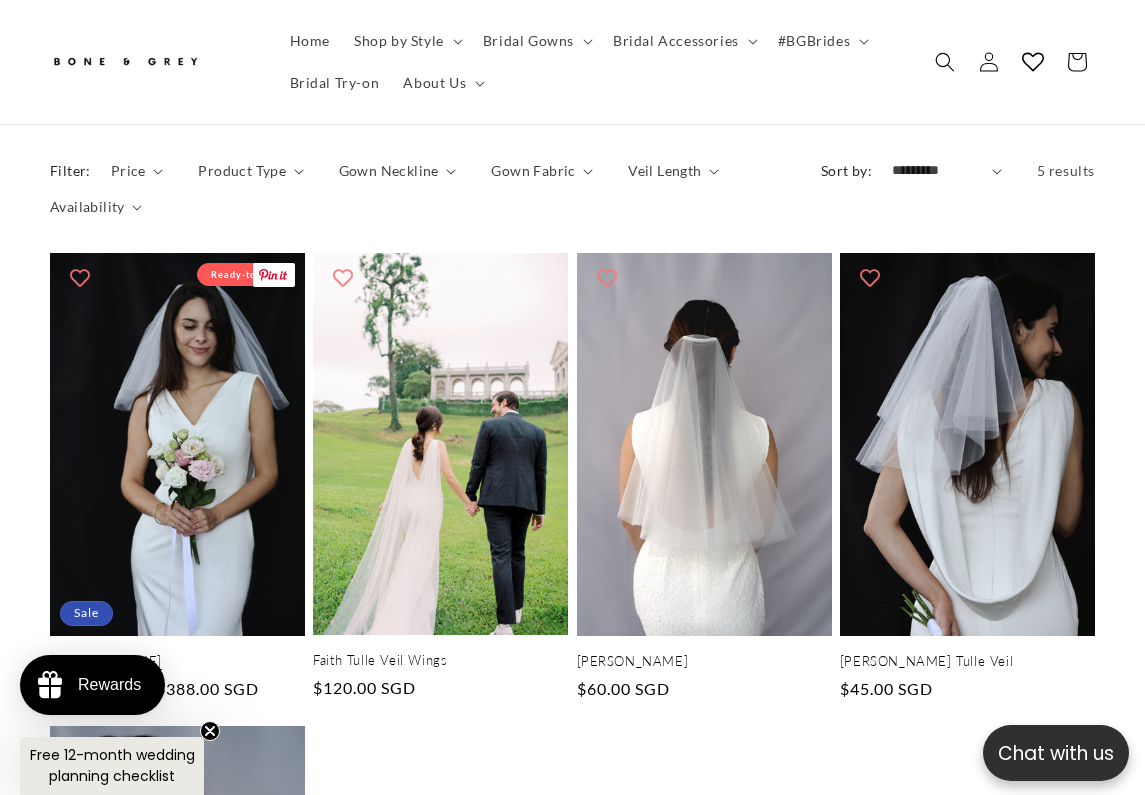 click on "Celeste" at bounding box center [177, 661] 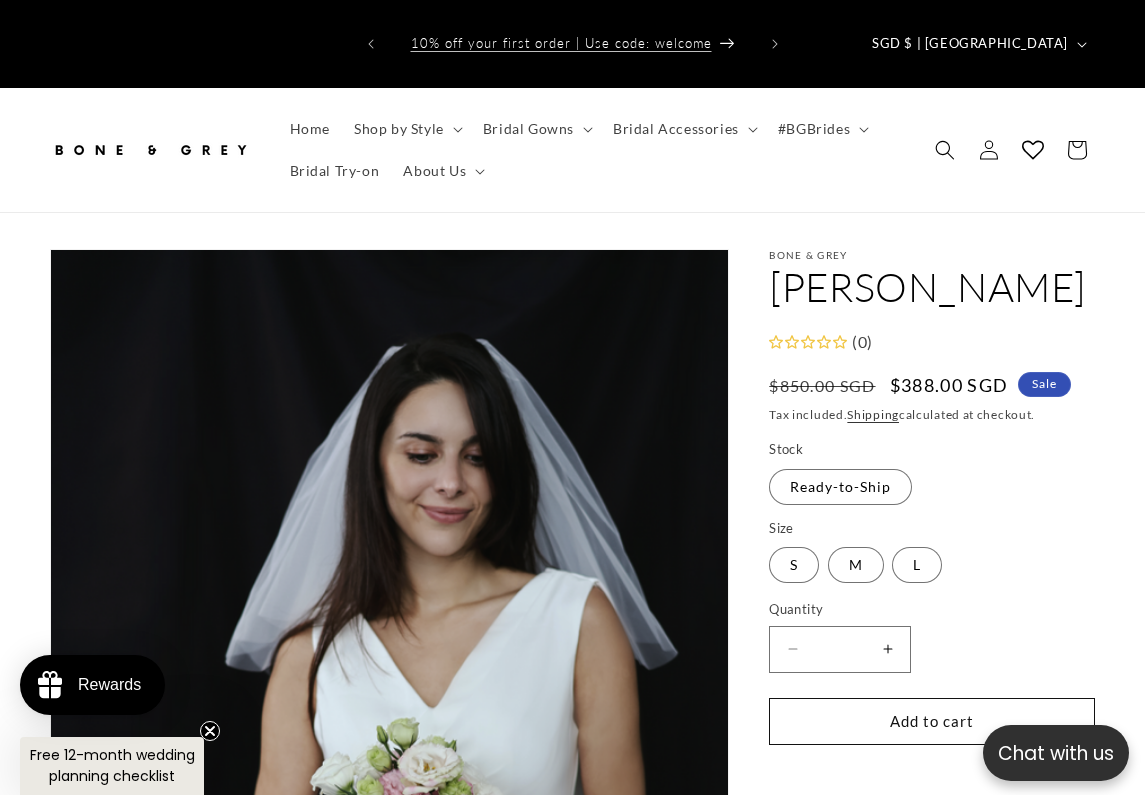 scroll, scrollTop: 0, scrollLeft: 0, axis: both 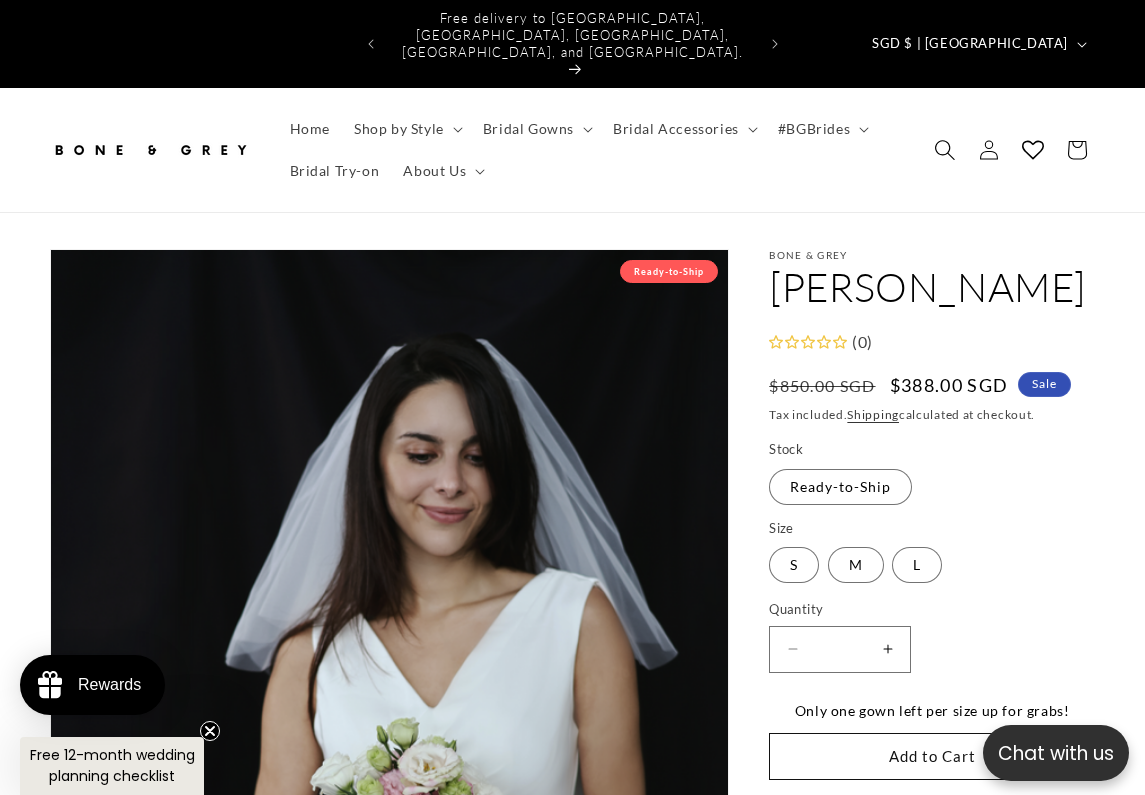 click 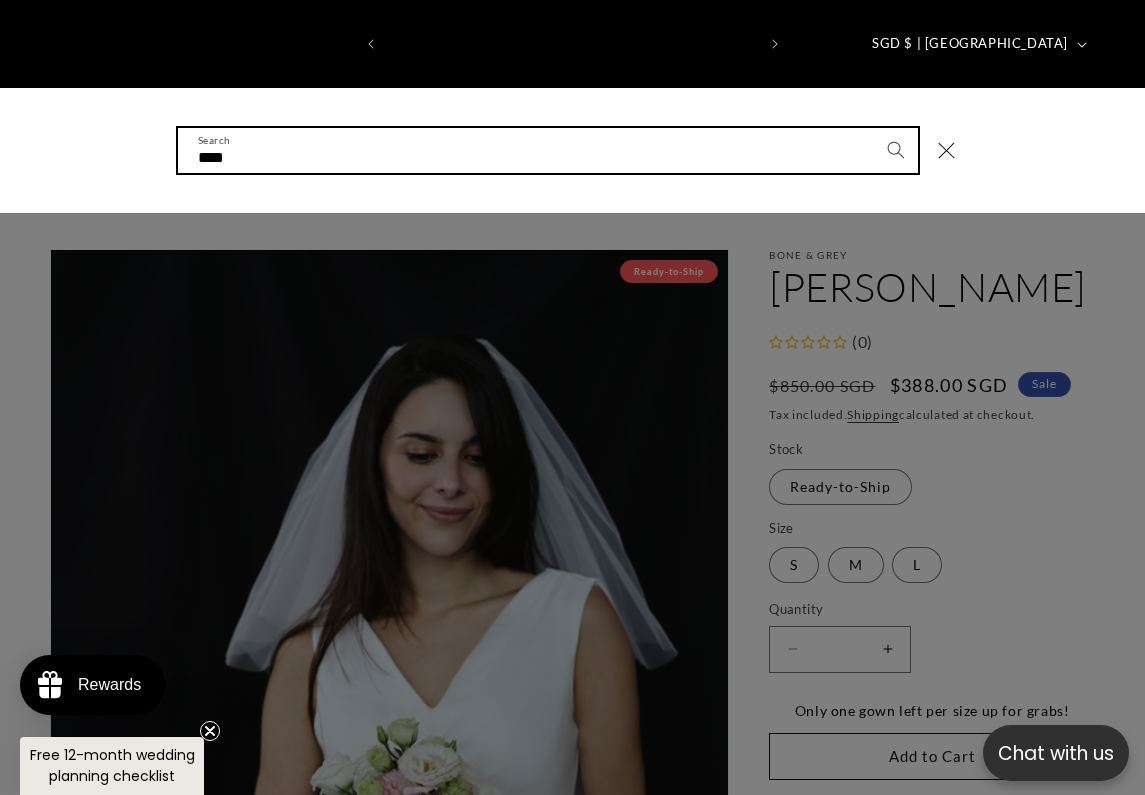 type on "****" 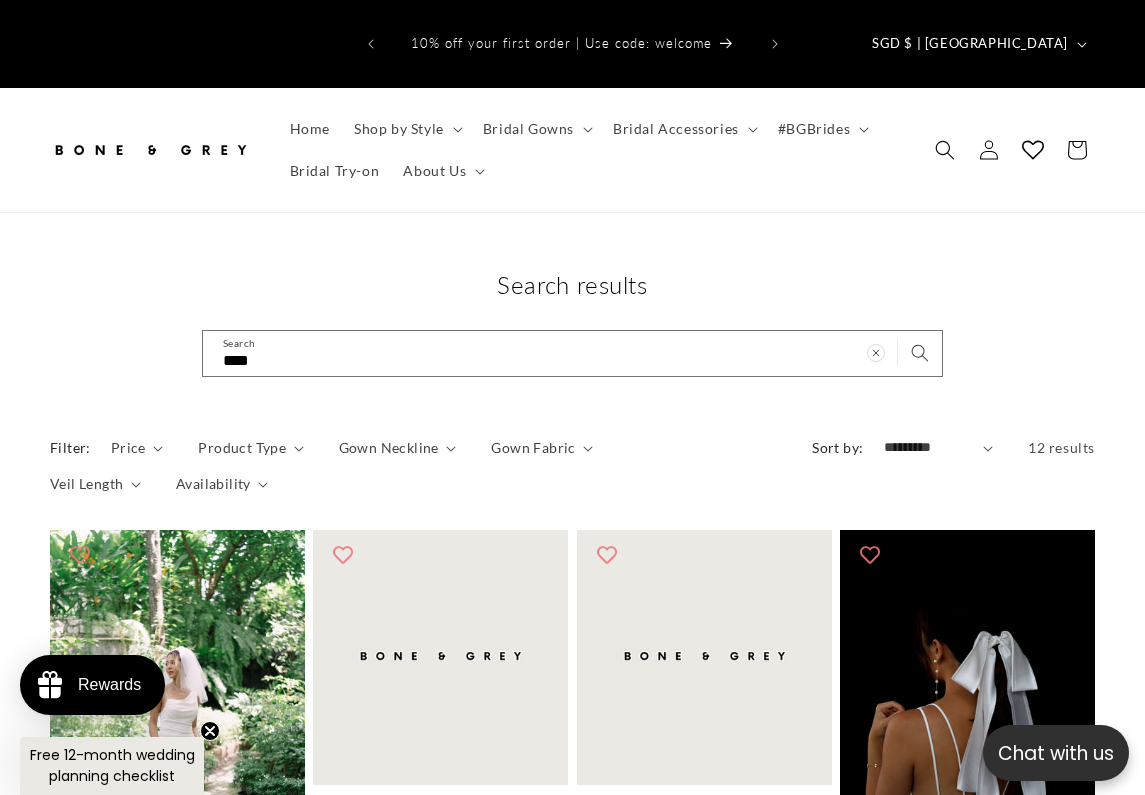 scroll, scrollTop: 0, scrollLeft: 0, axis: both 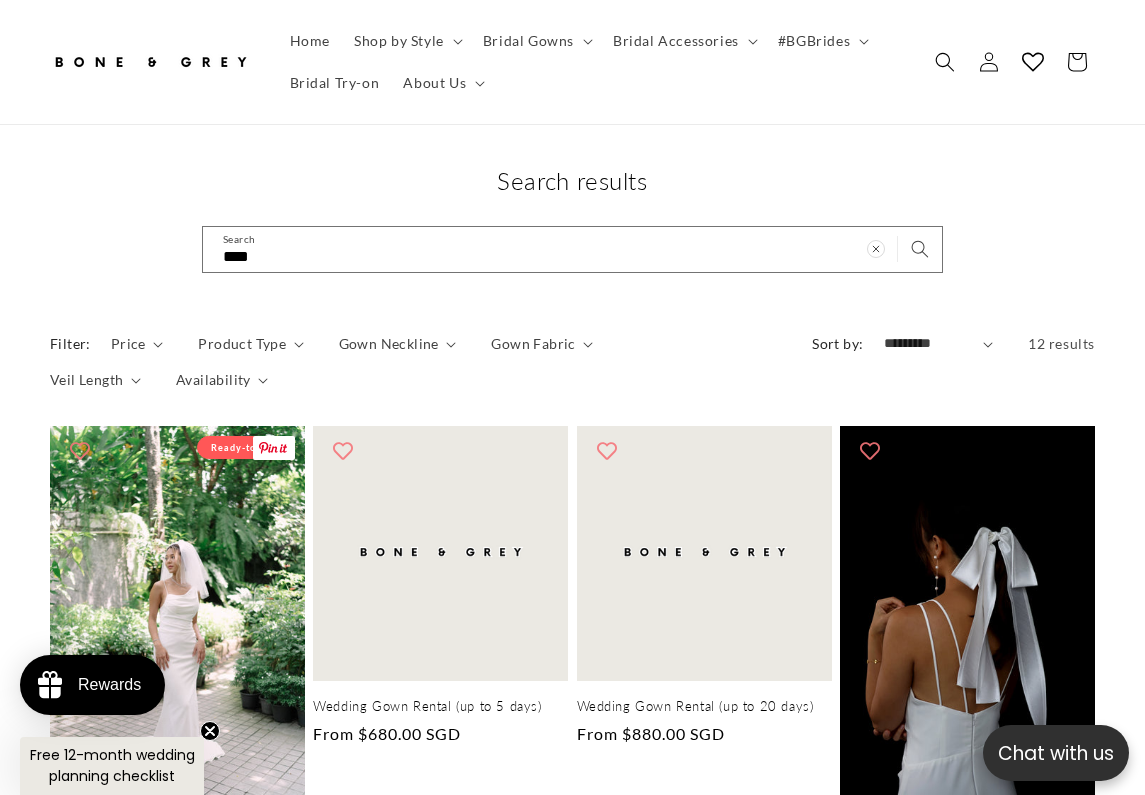 click on "Bree" at bounding box center (177, 834) 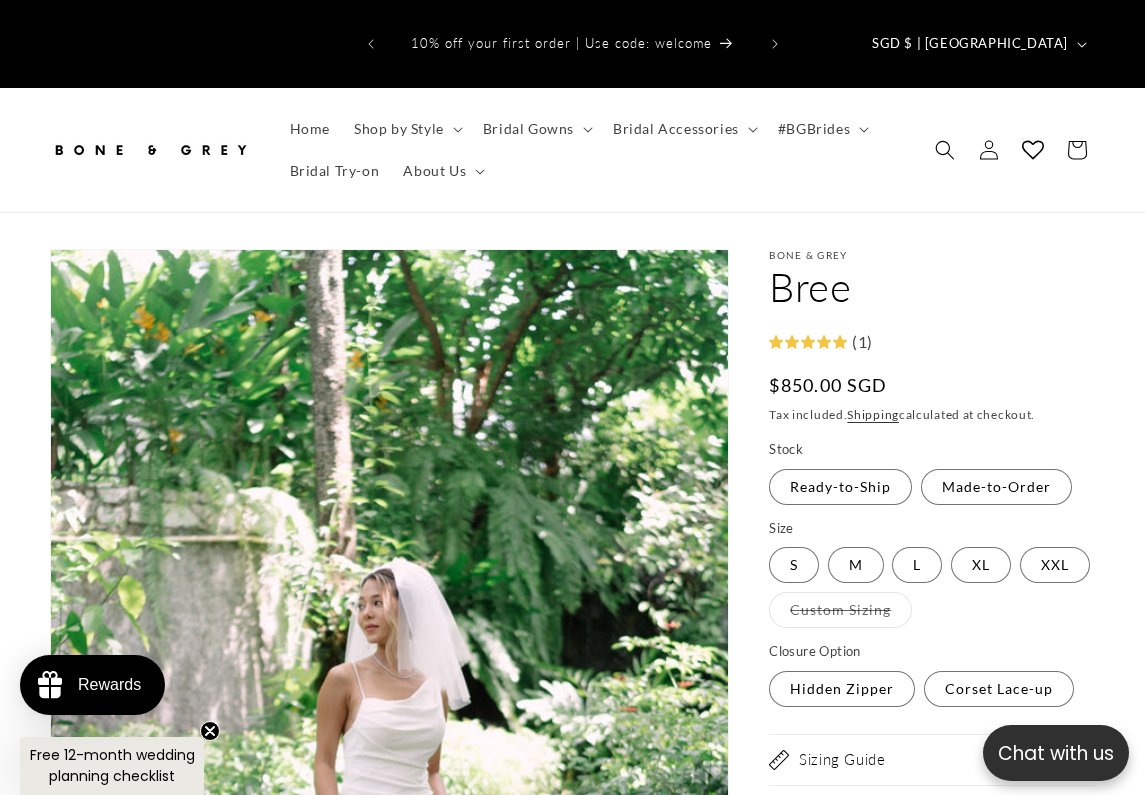 scroll, scrollTop: 0, scrollLeft: 0, axis: both 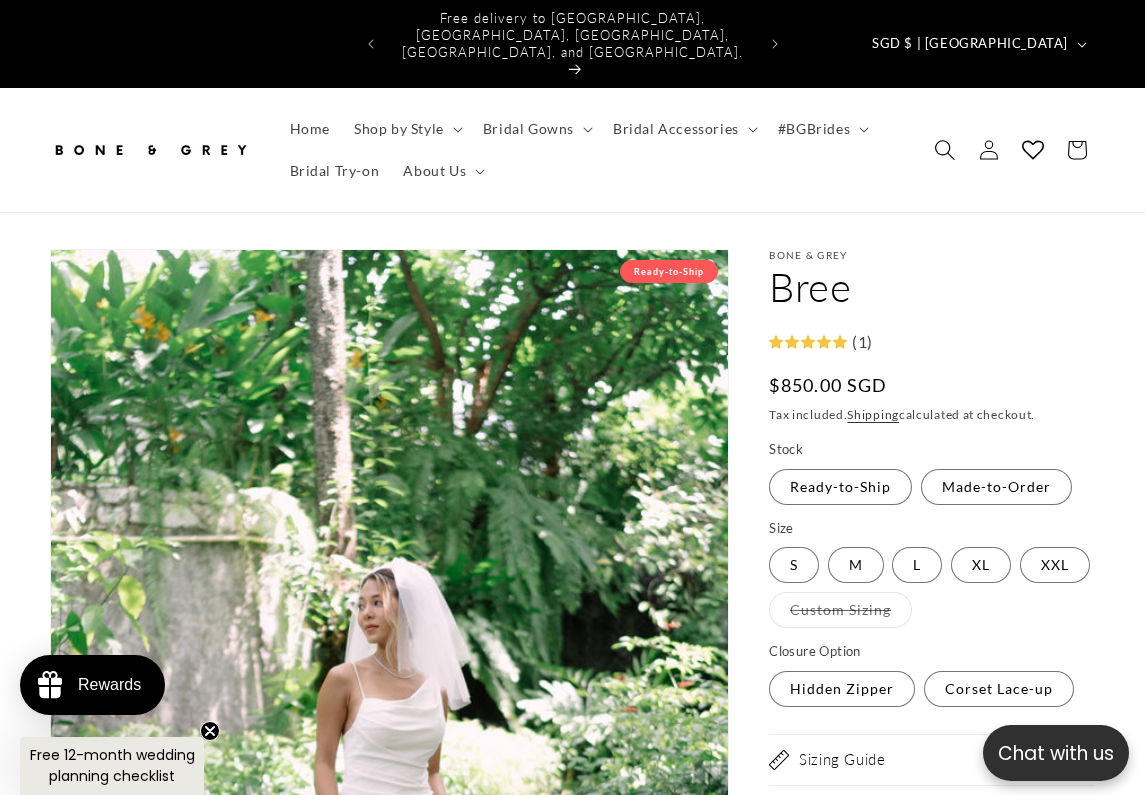 click 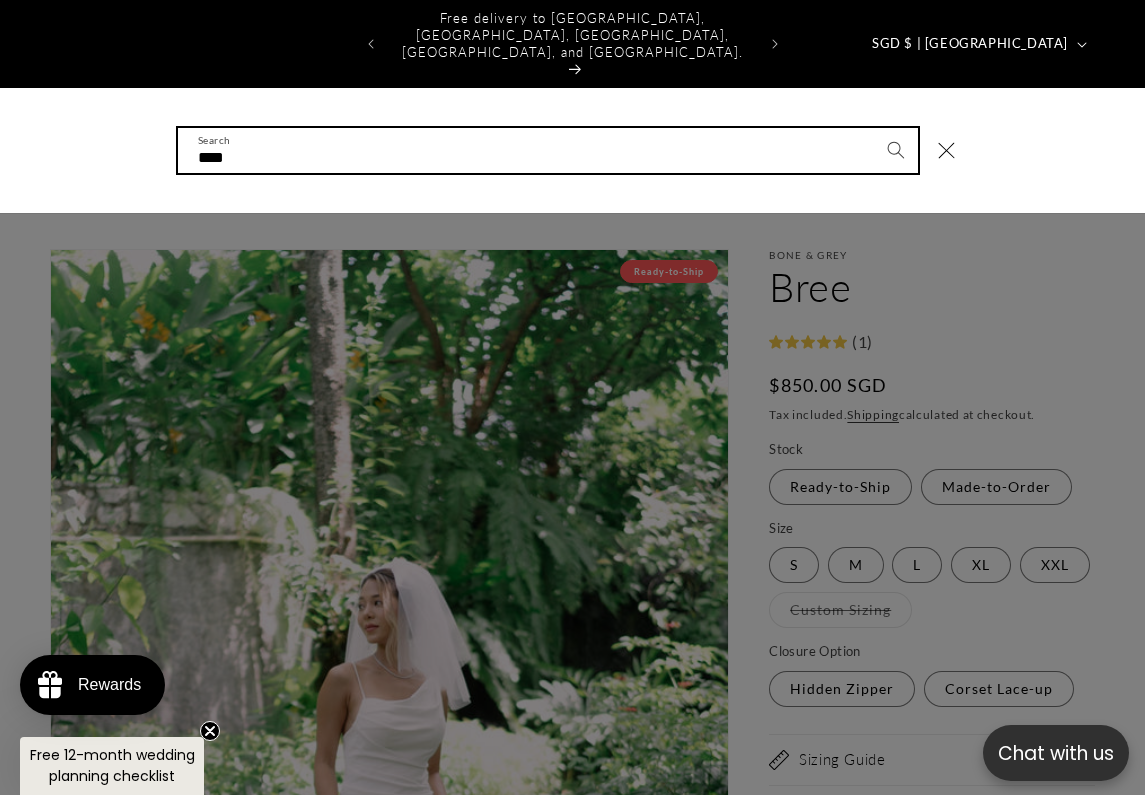 type on "****" 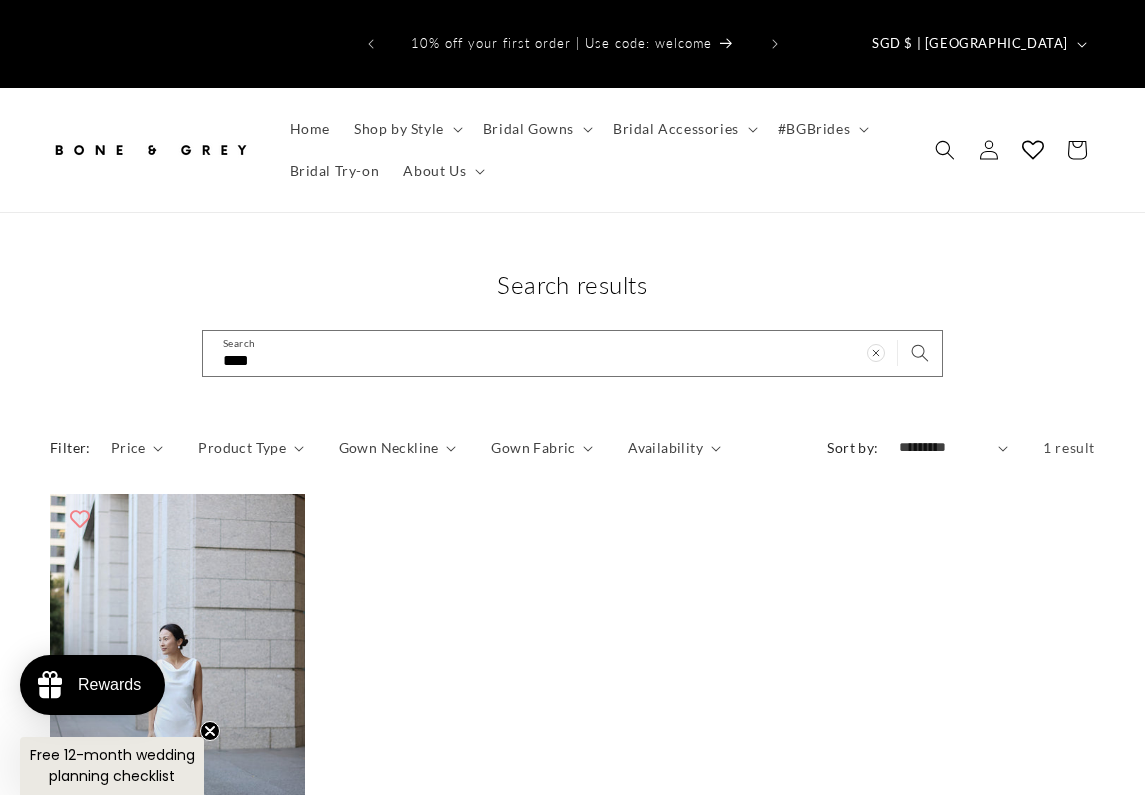 scroll, scrollTop: 0, scrollLeft: 0, axis: both 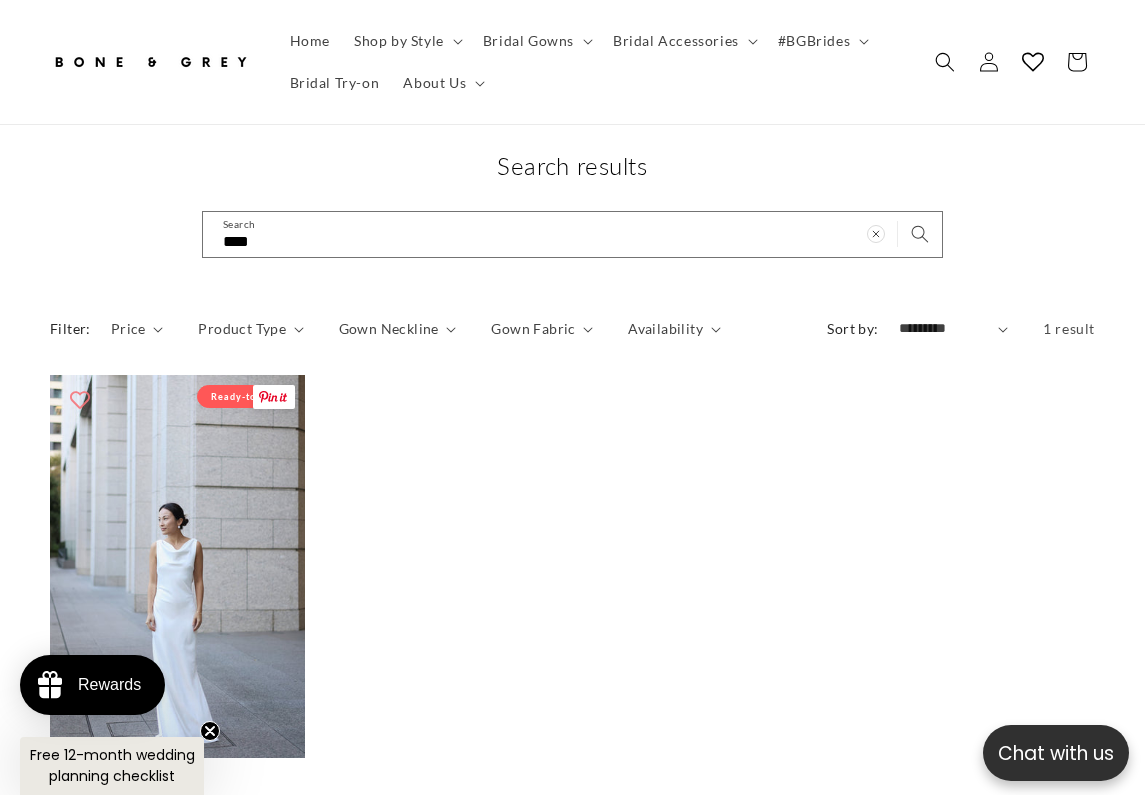 click on "[PERSON_NAME]" at bounding box center (177, 783) 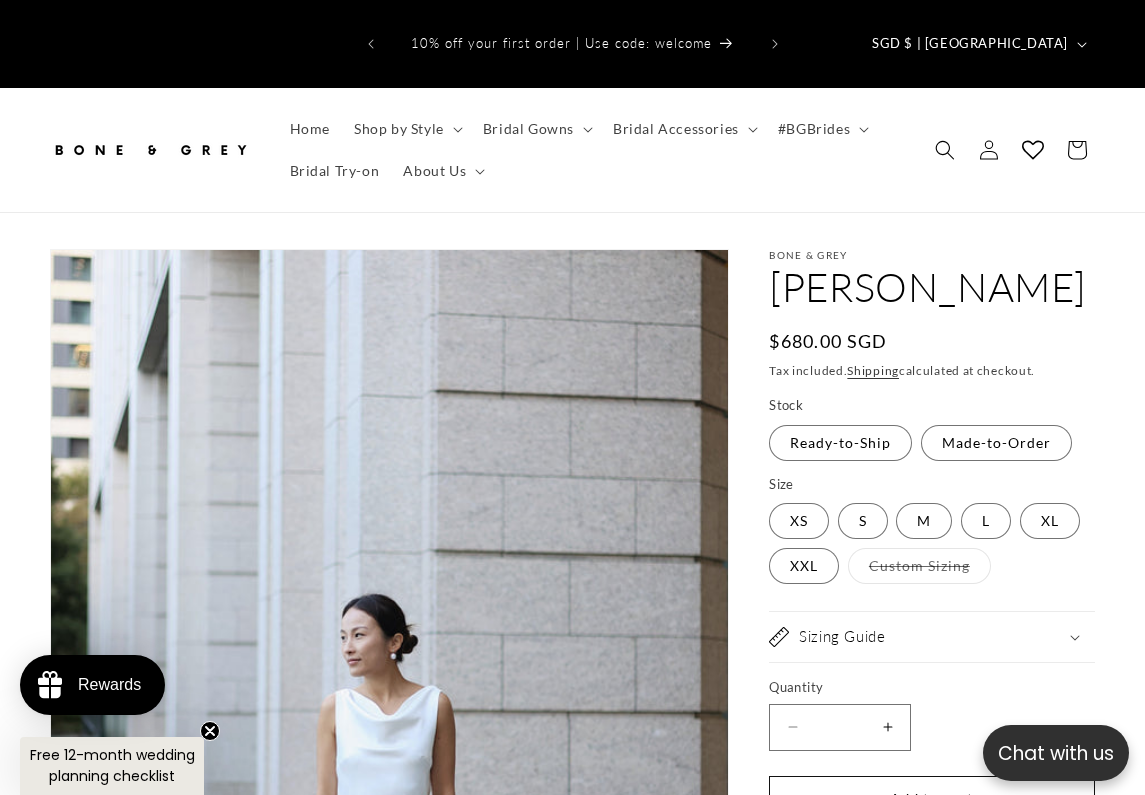 scroll, scrollTop: 0, scrollLeft: 0, axis: both 